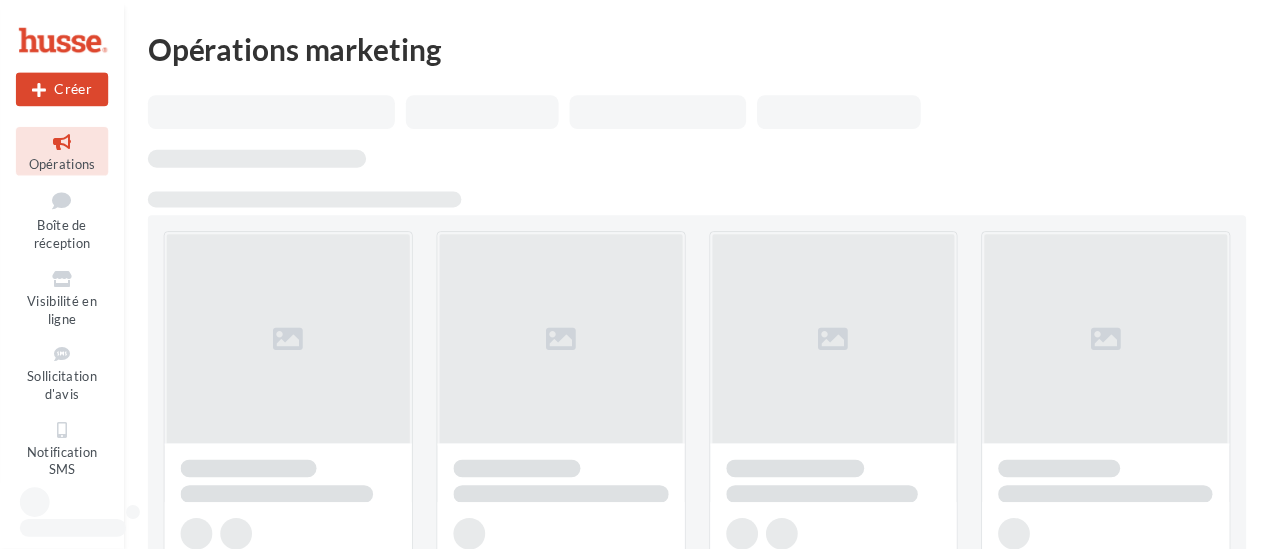 scroll, scrollTop: 0, scrollLeft: 0, axis: both 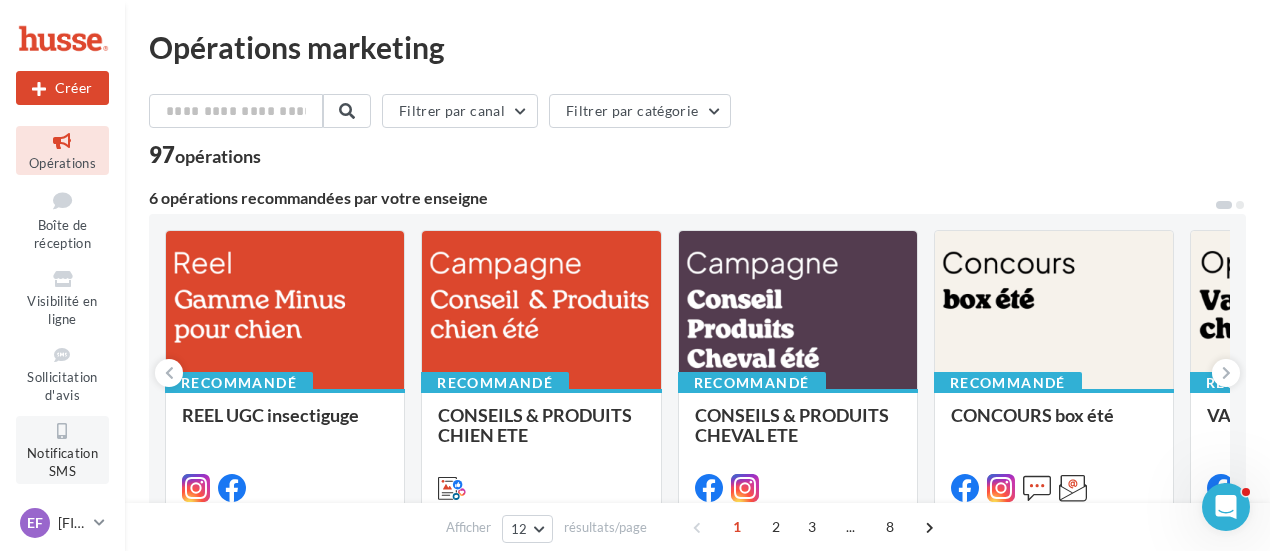 click at bounding box center [62, 431] 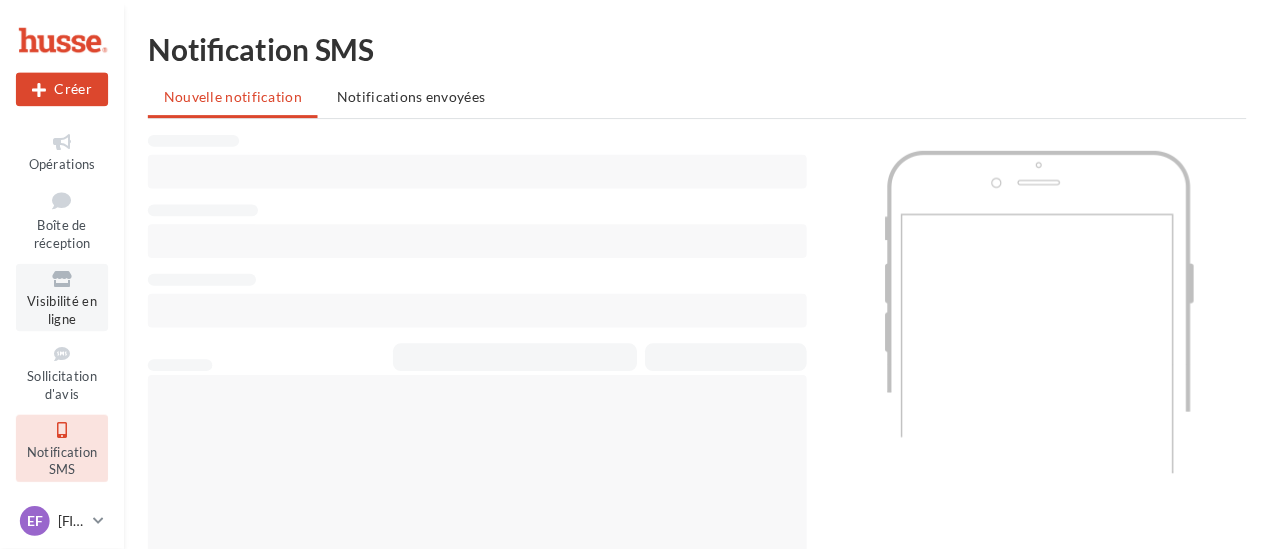 scroll, scrollTop: 0, scrollLeft: 0, axis: both 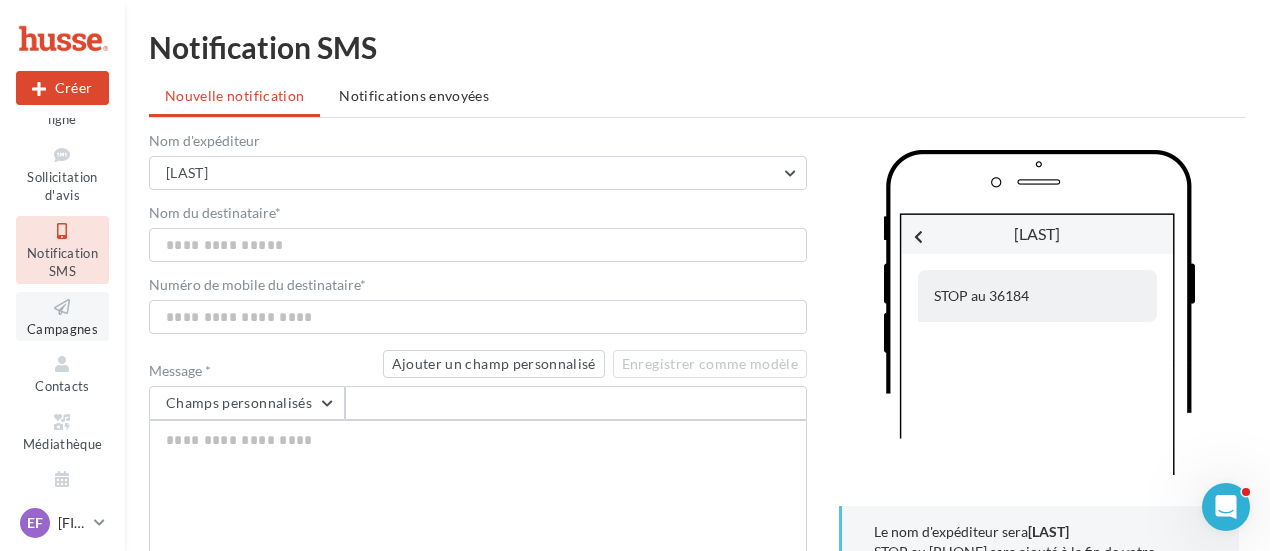 click at bounding box center (62, 307) 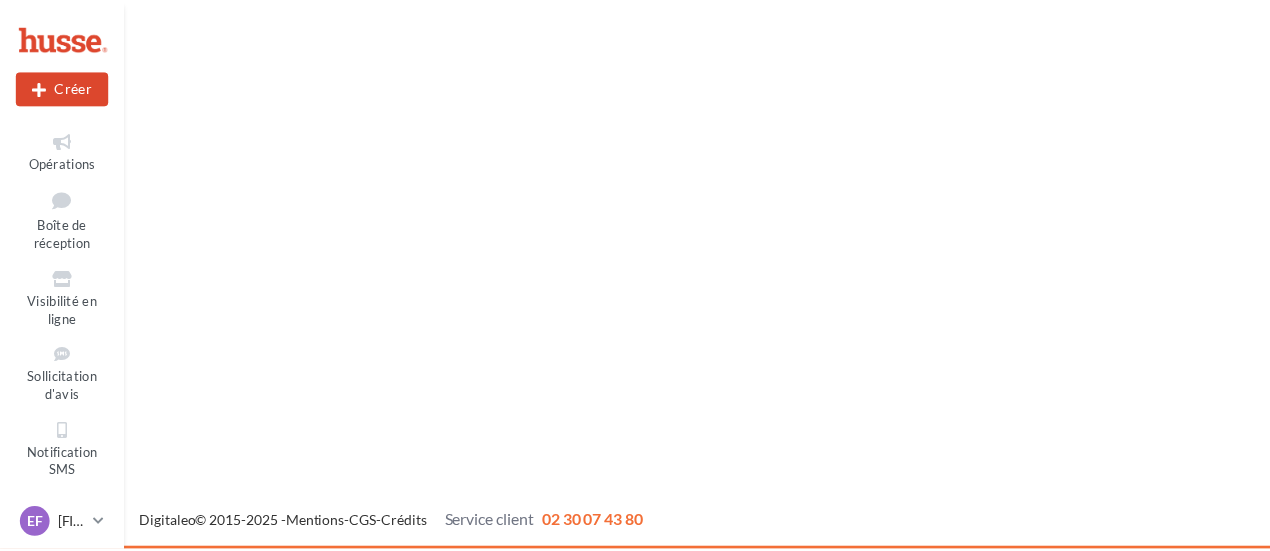 scroll, scrollTop: 0, scrollLeft: 0, axis: both 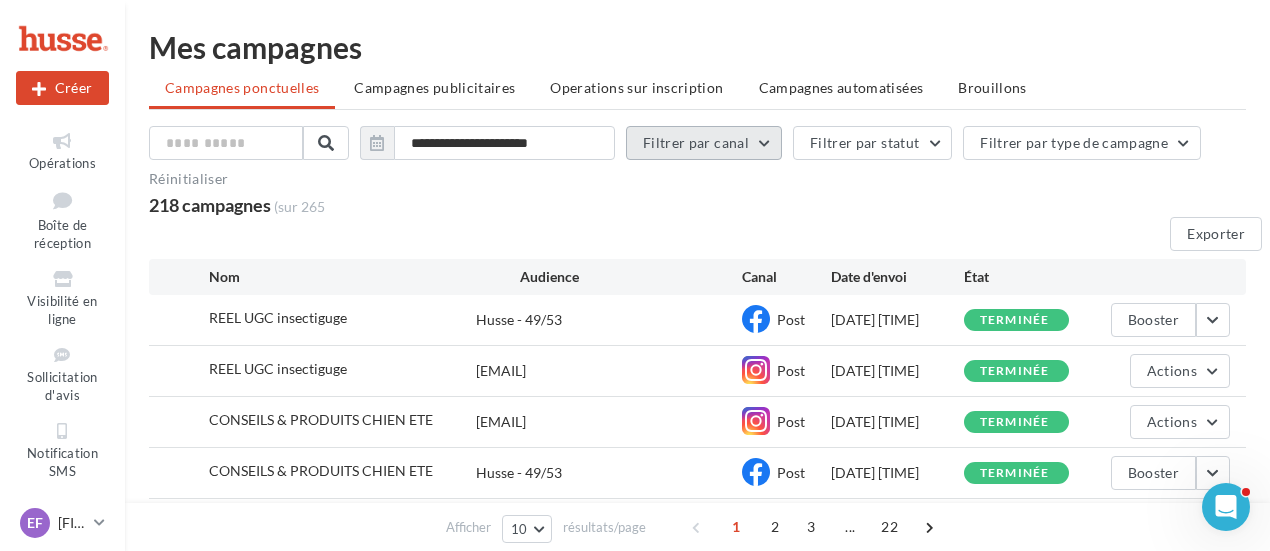 click on "Filtrer par canal" at bounding box center (704, 143) 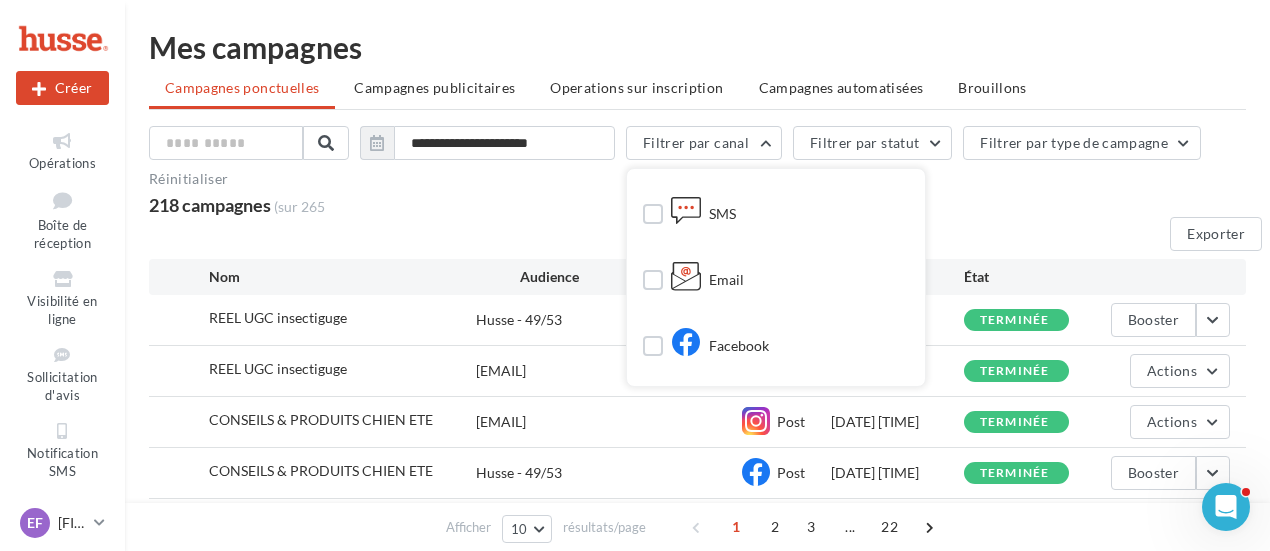 click on "SMS" at bounding box center [776, 210] 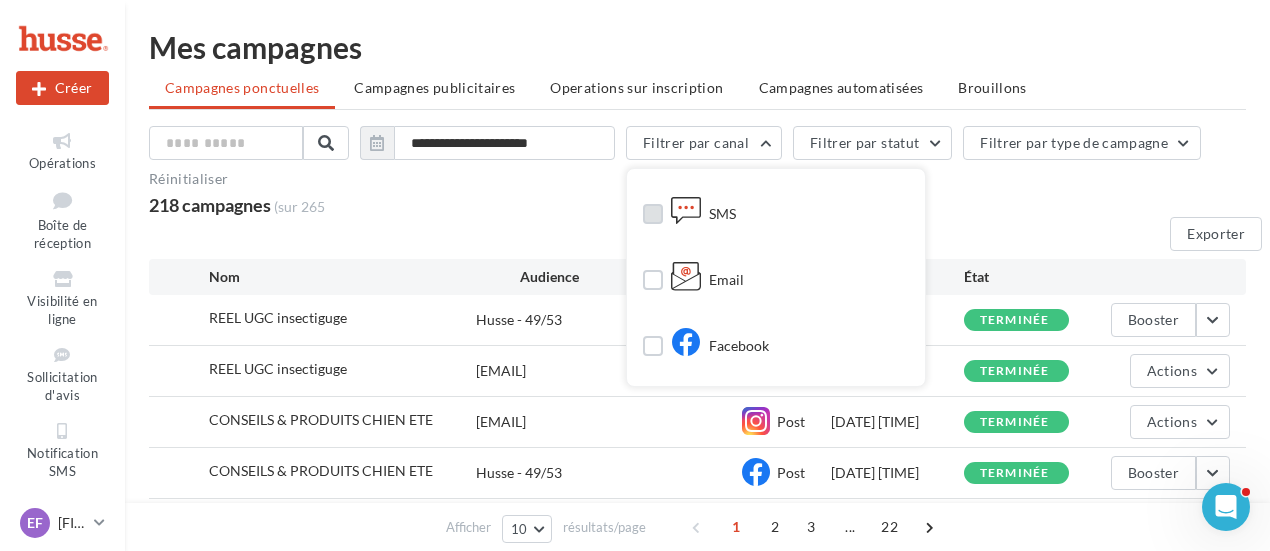 click at bounding box center [653, 214] 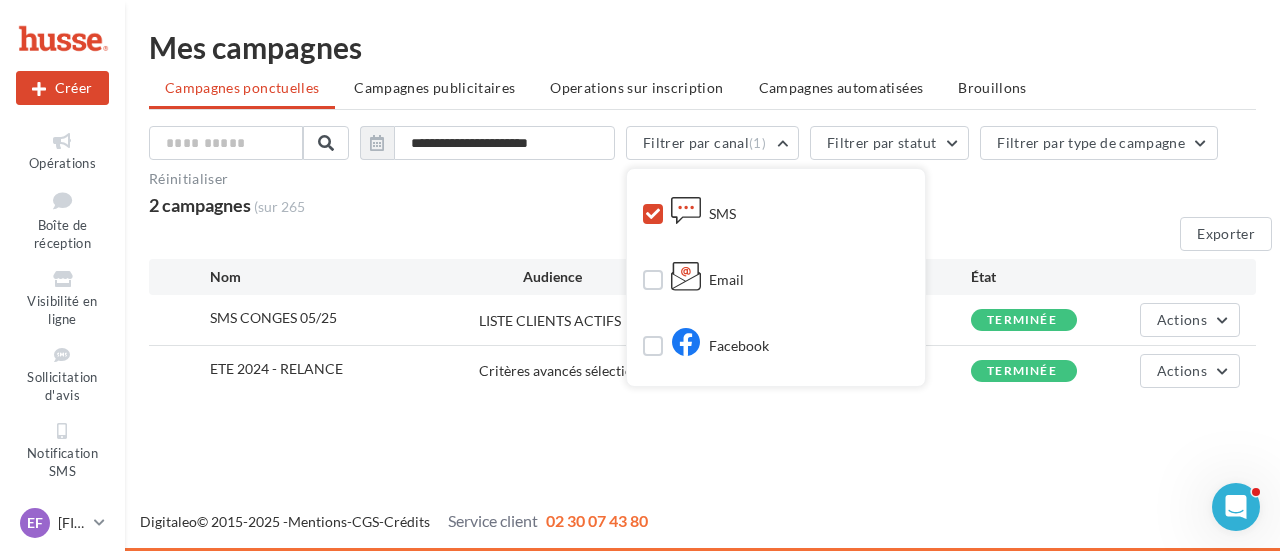 click on "**********" at bounding box center [702, 218] 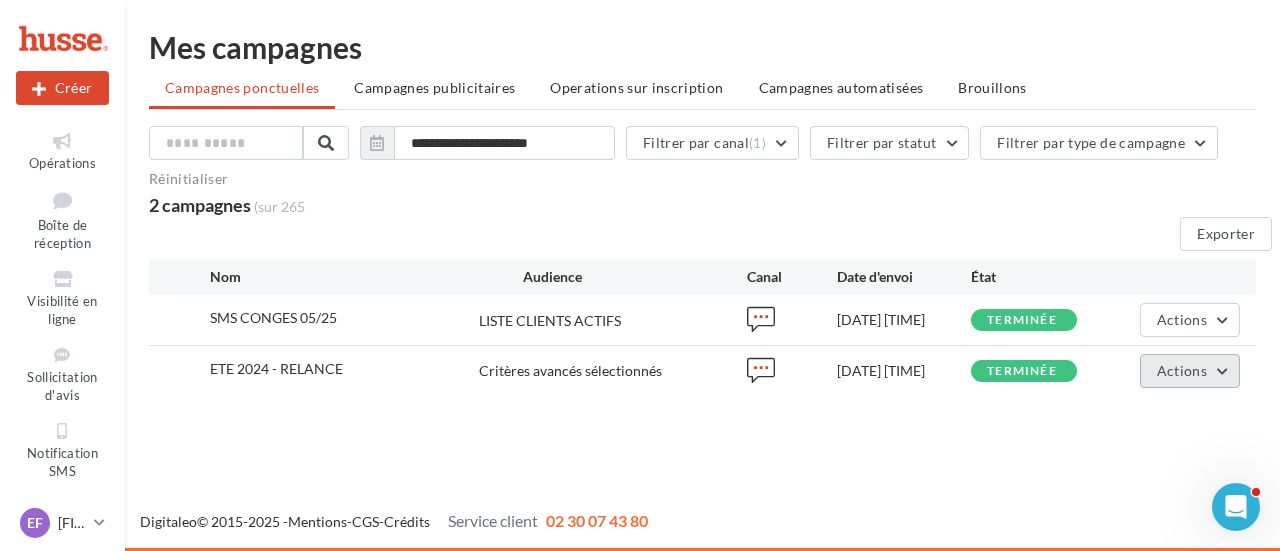 click on "Actions" at bounding box center (1190, 371) 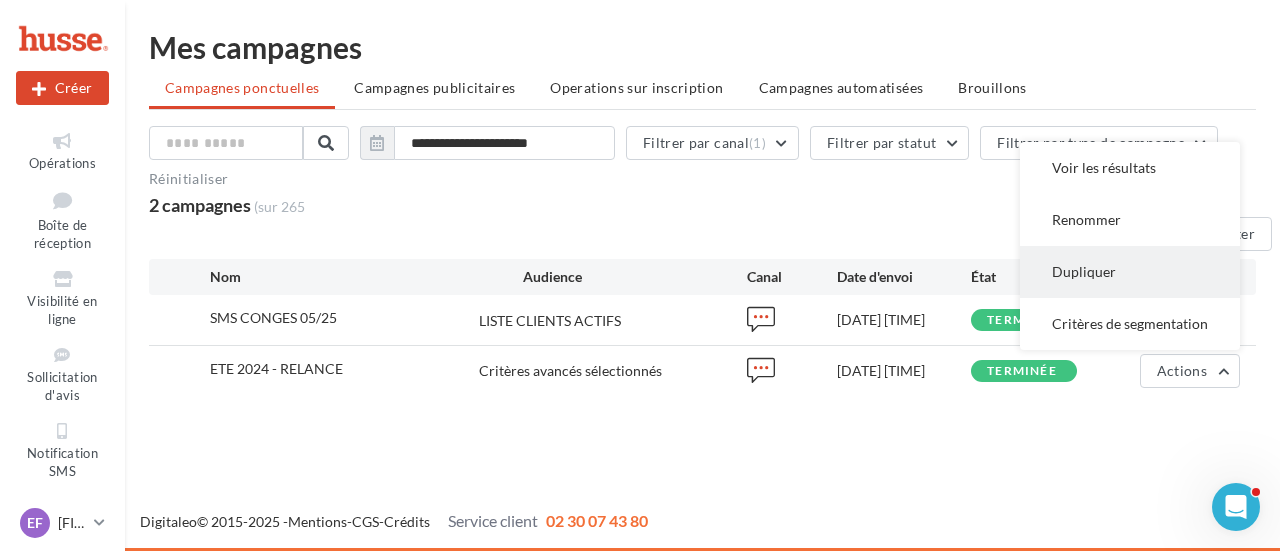 click on "Dupliquer" at bounding box center (1130, 272) 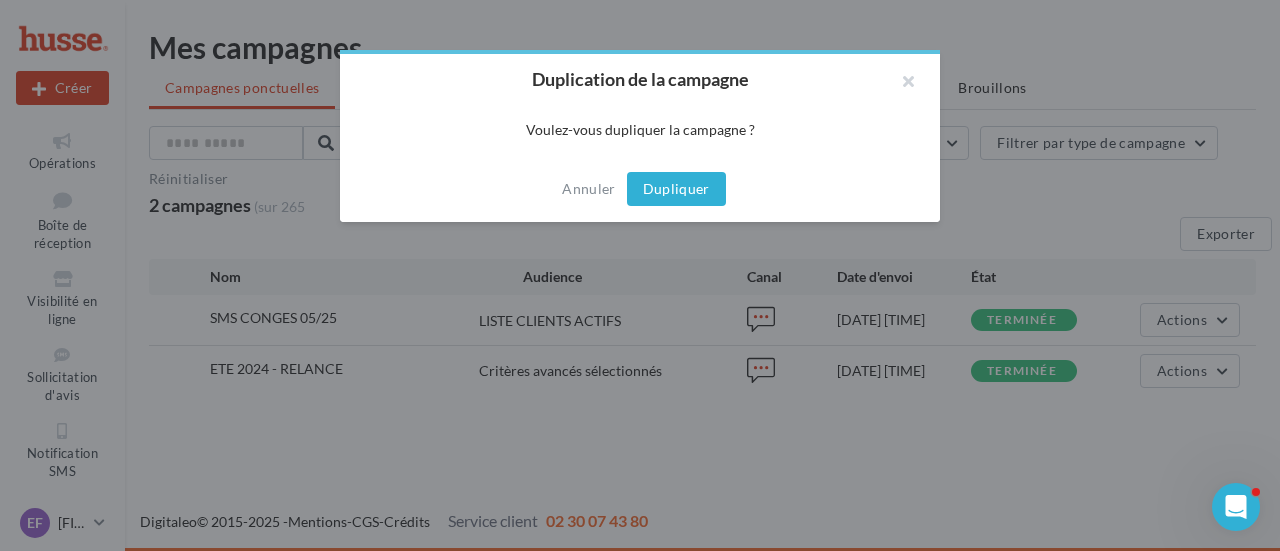 click on "Dupliquer" at bounding box center (676, 189) 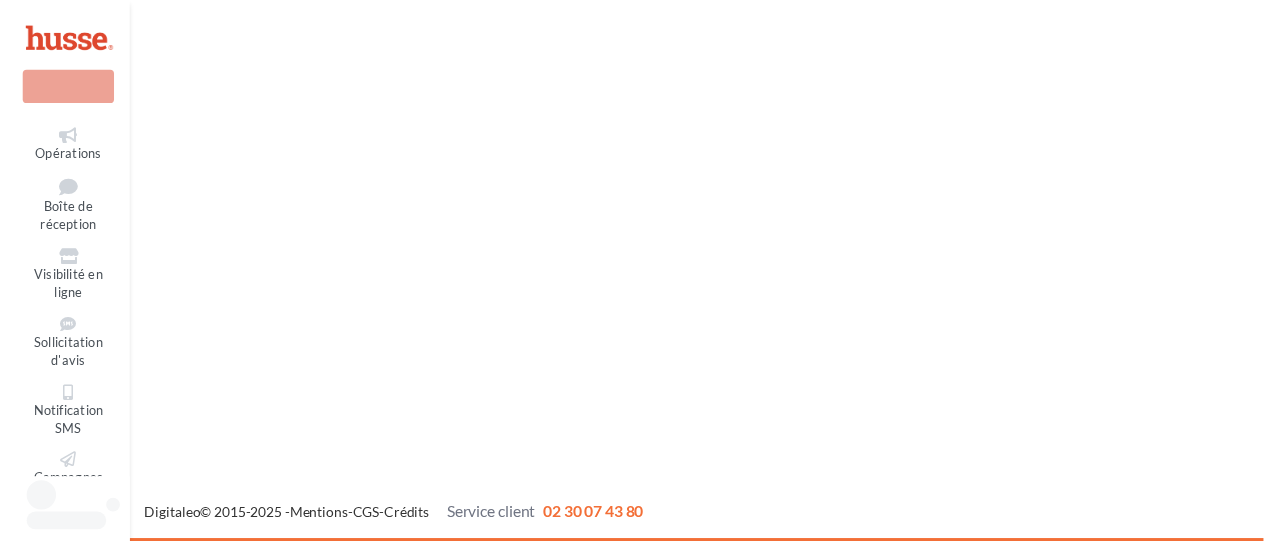 scroll, scrollTop: 0, scrollLeft: 0, axis: both 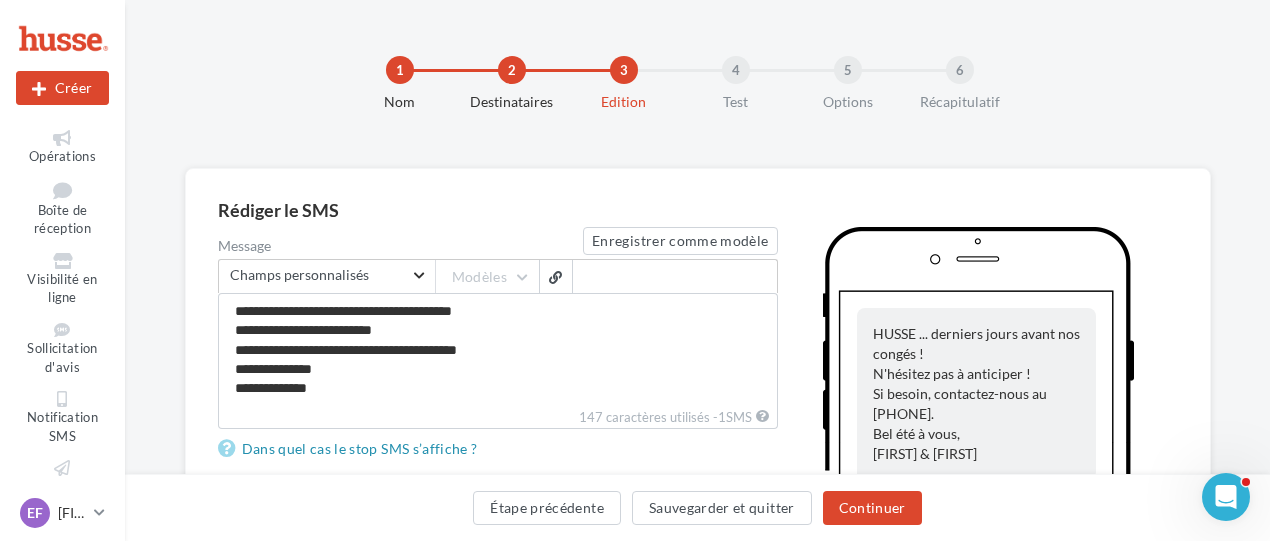 click on "1" at bounding box center [400, 70] 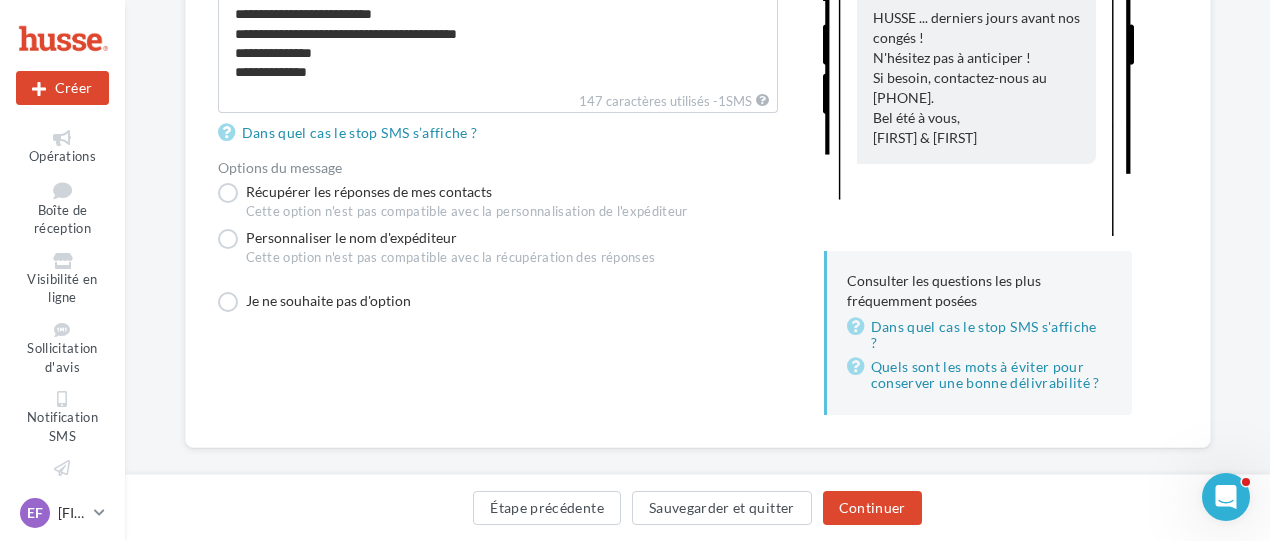 scroll, scrollTop: 324, scrollLeft: 0, axis: vertical 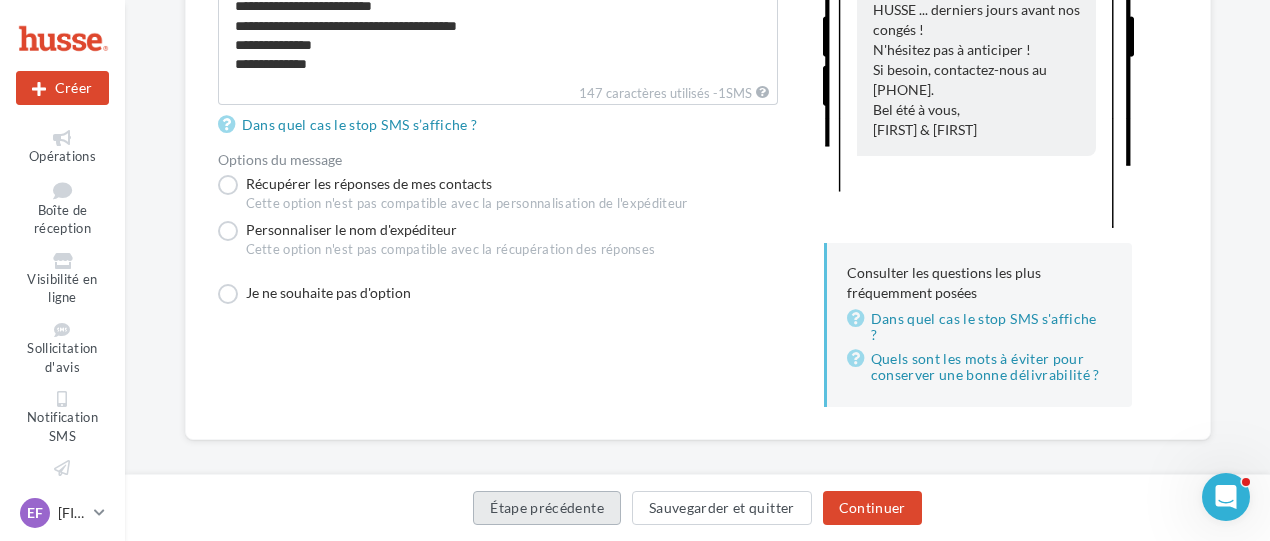 click on "Étape précédente" at bounding box center (547, 508) 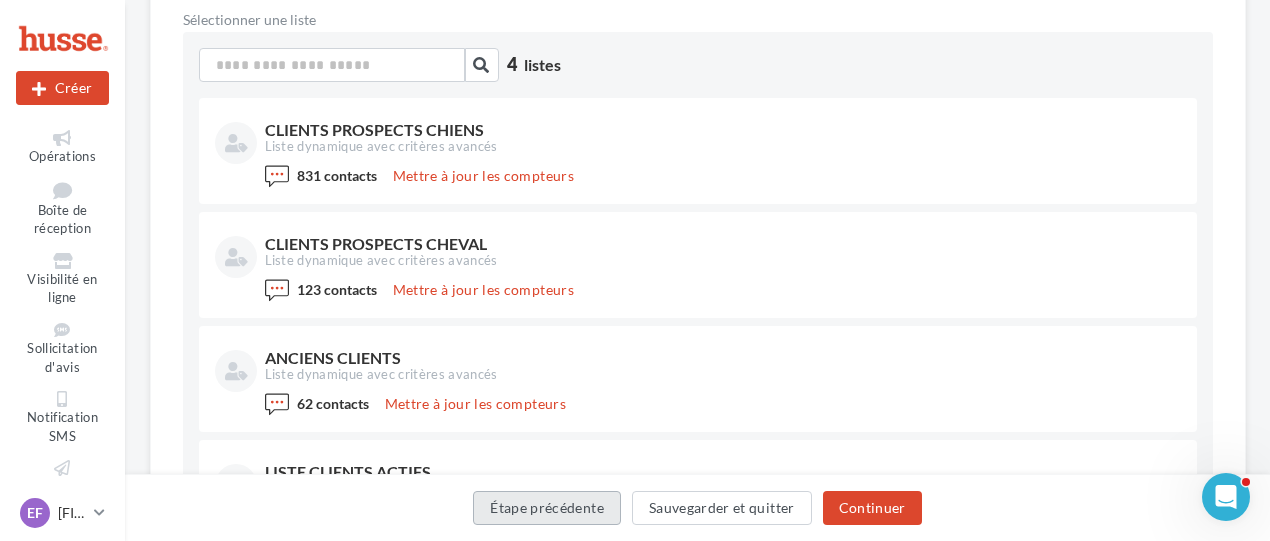 click on "Étape précédente" at bounding box center [547, 508] 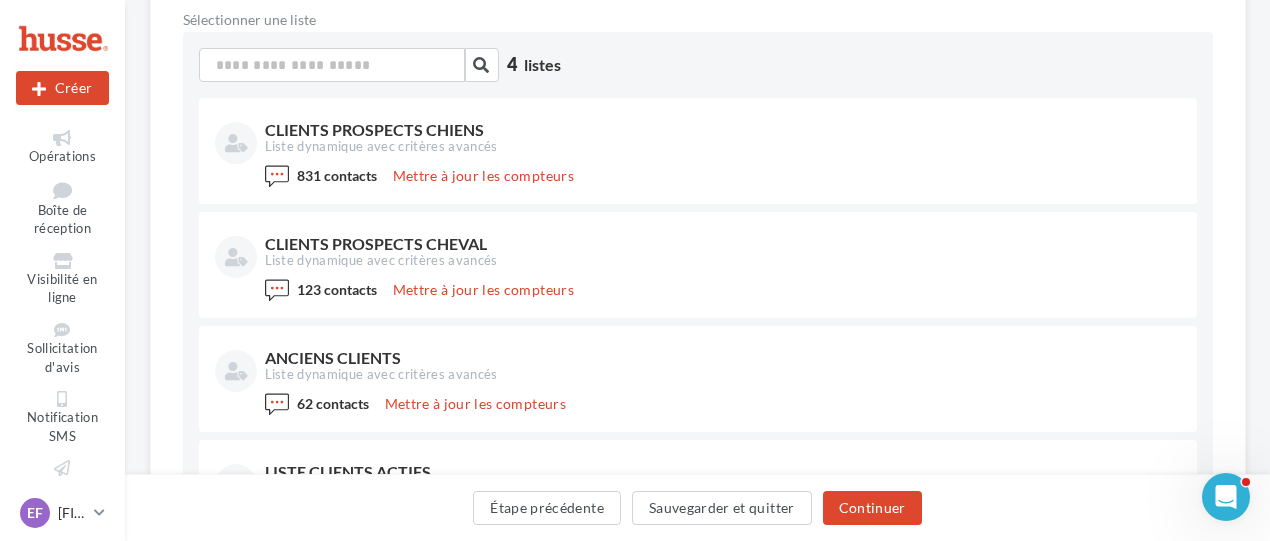 scroll, scrollTop: 0, scrollLeft: 0, axis: both 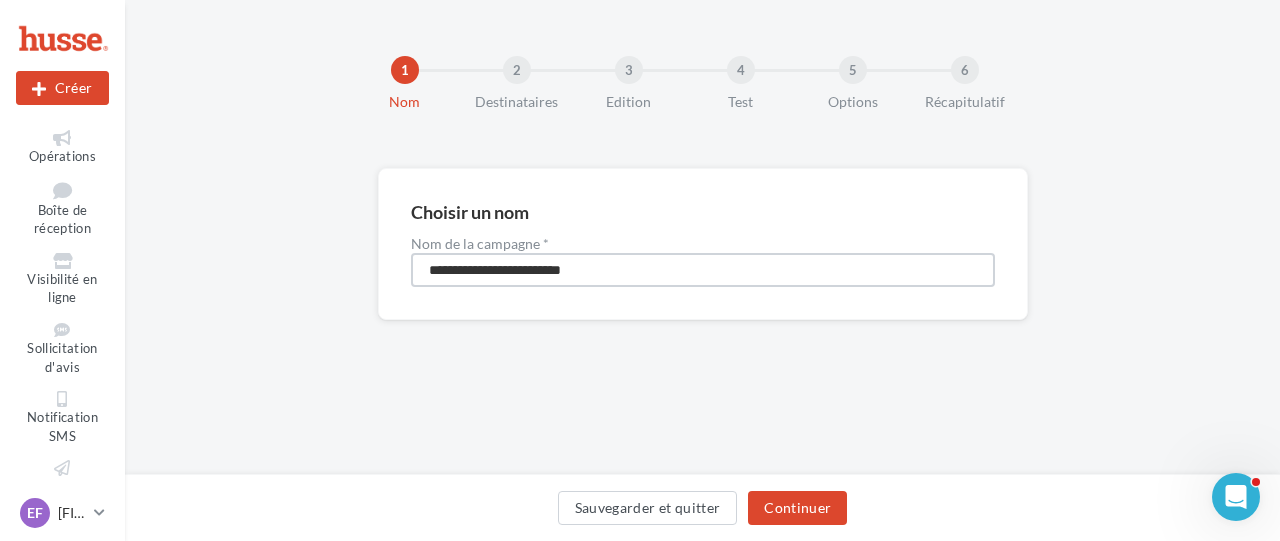 drag, startPoint x: 640, startPoint y: 283, endPoint x: 483, endPoint y: 287, distance: 157.05095 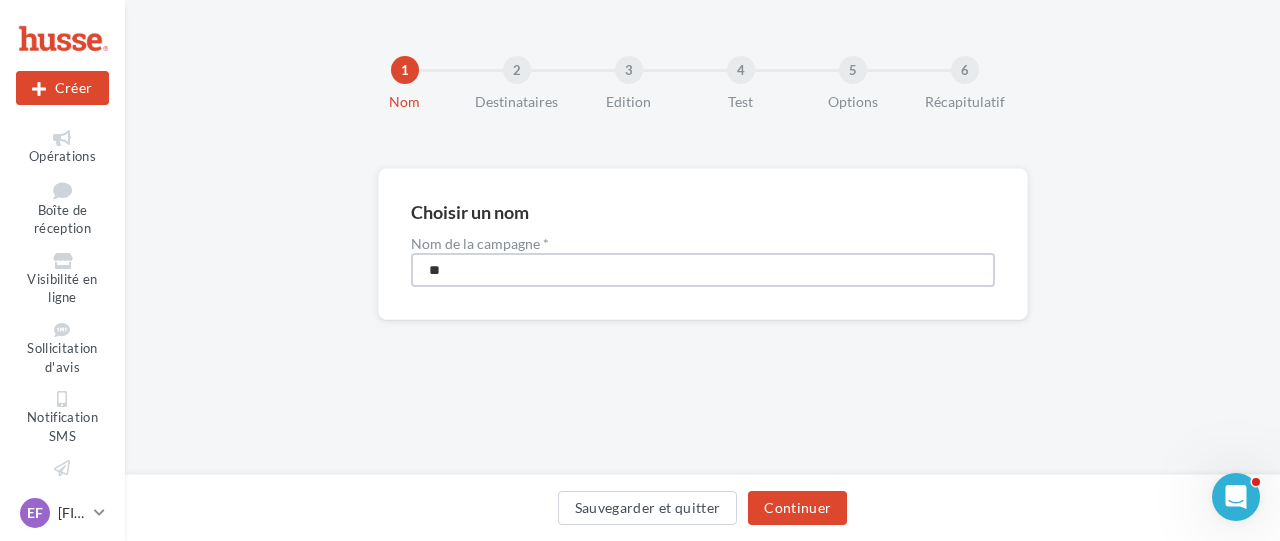 type on "*" 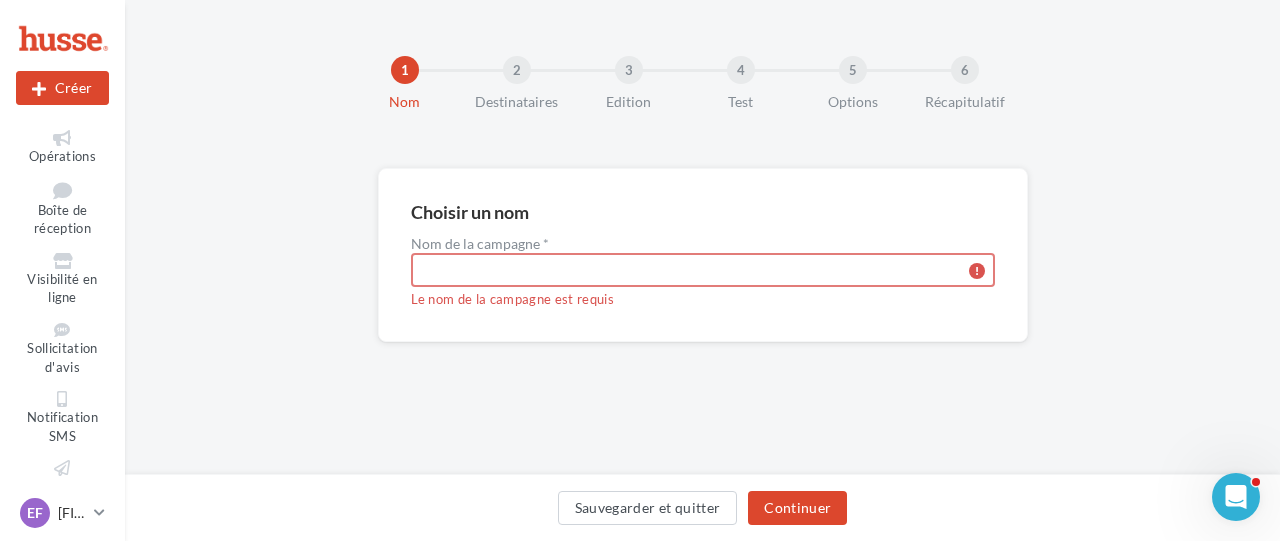 type on "*" 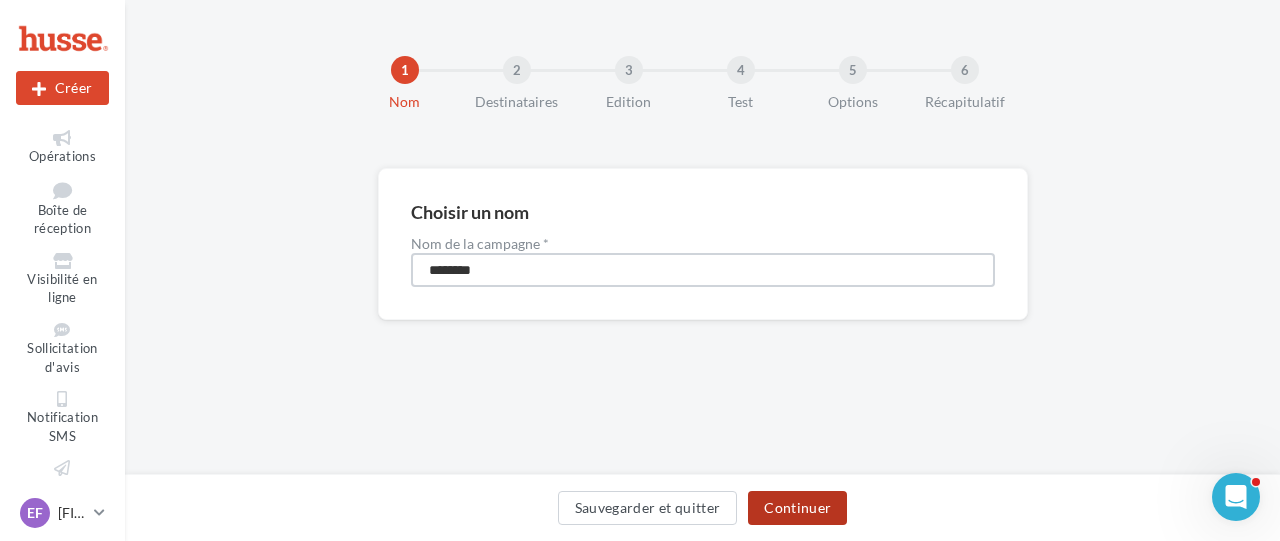 type on "********" 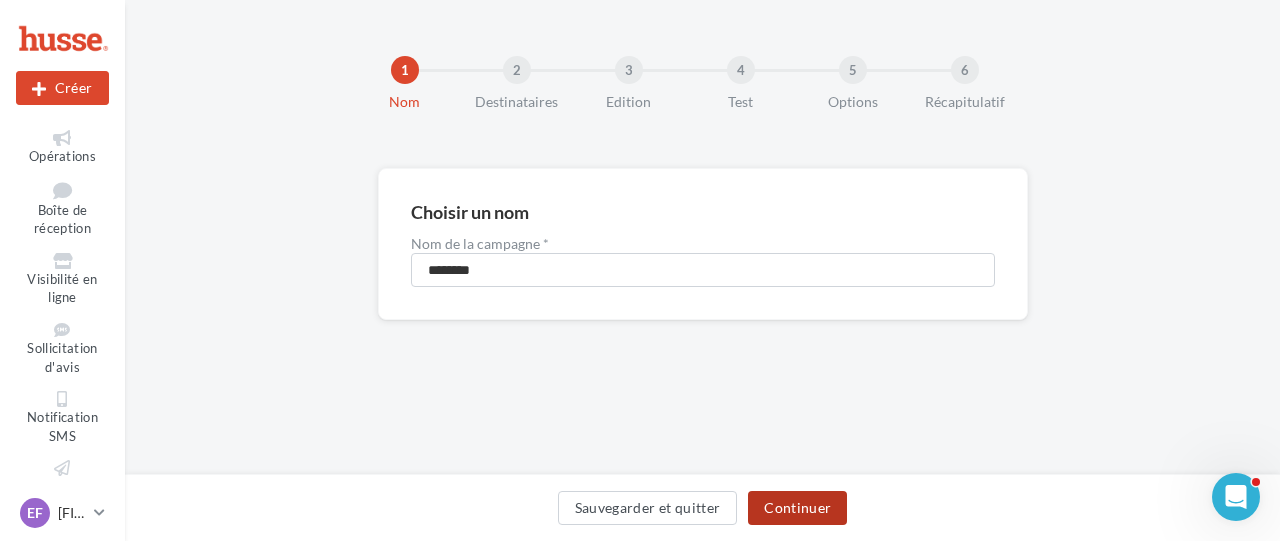 click on "Continuer" at bounding box center [797, 508] 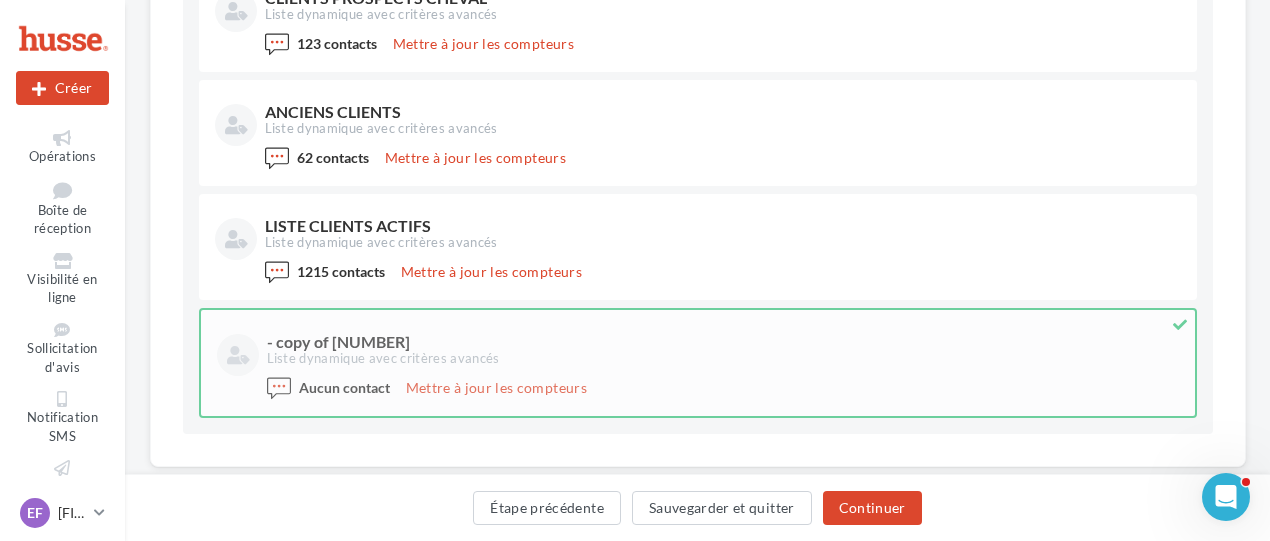 scroll, scrollTop: 613, scrollLeft: 0, axis: vertical 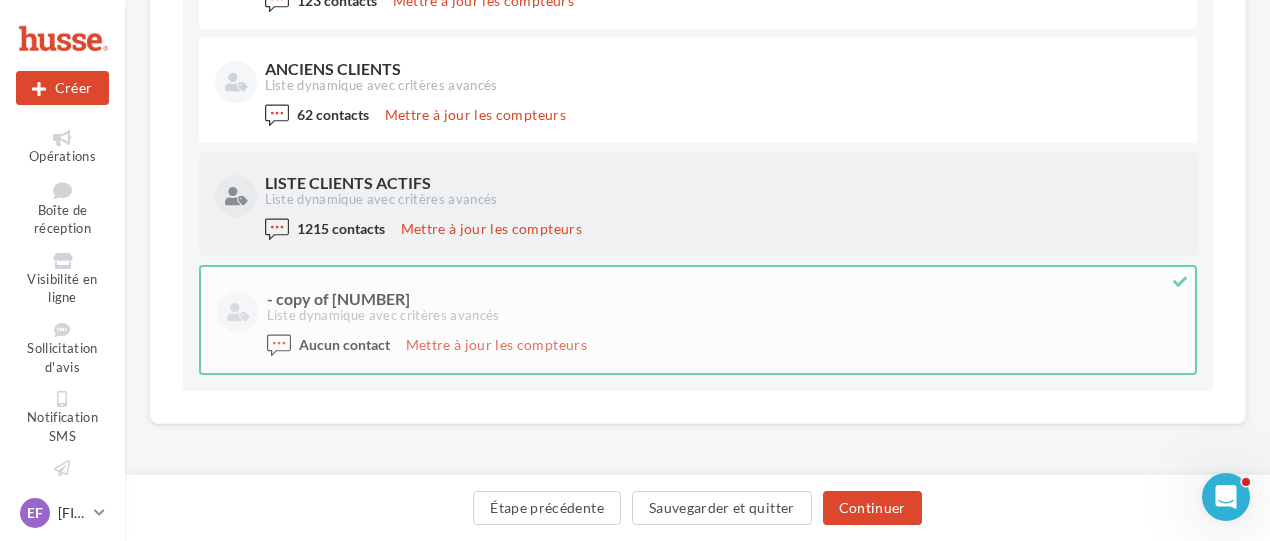 click on "LISTE CLIENTS ACTIFS" at bounding box center (721, 183) 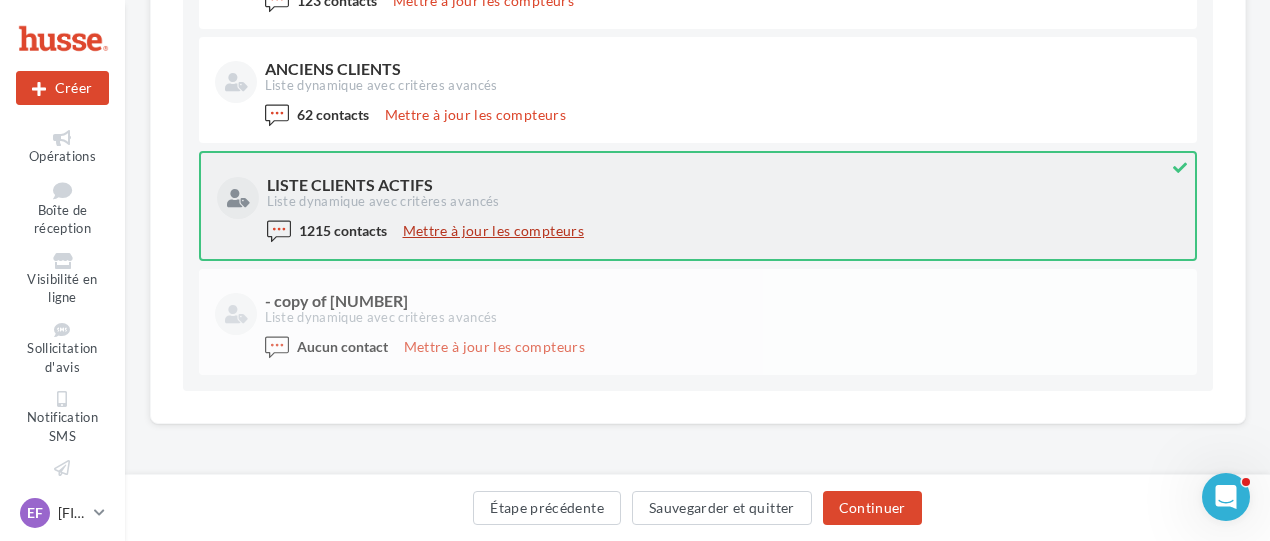 click on "Mettre à jour les compteurs" at bounding box center (493, 231) 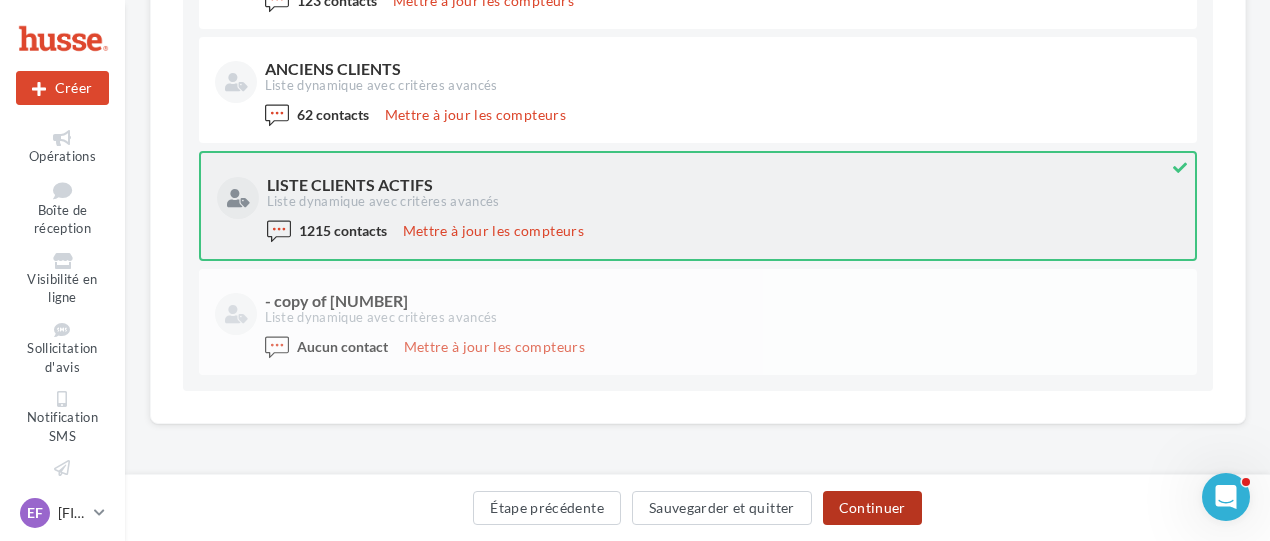 click on "Continuer" at bounding box center [872, 508] 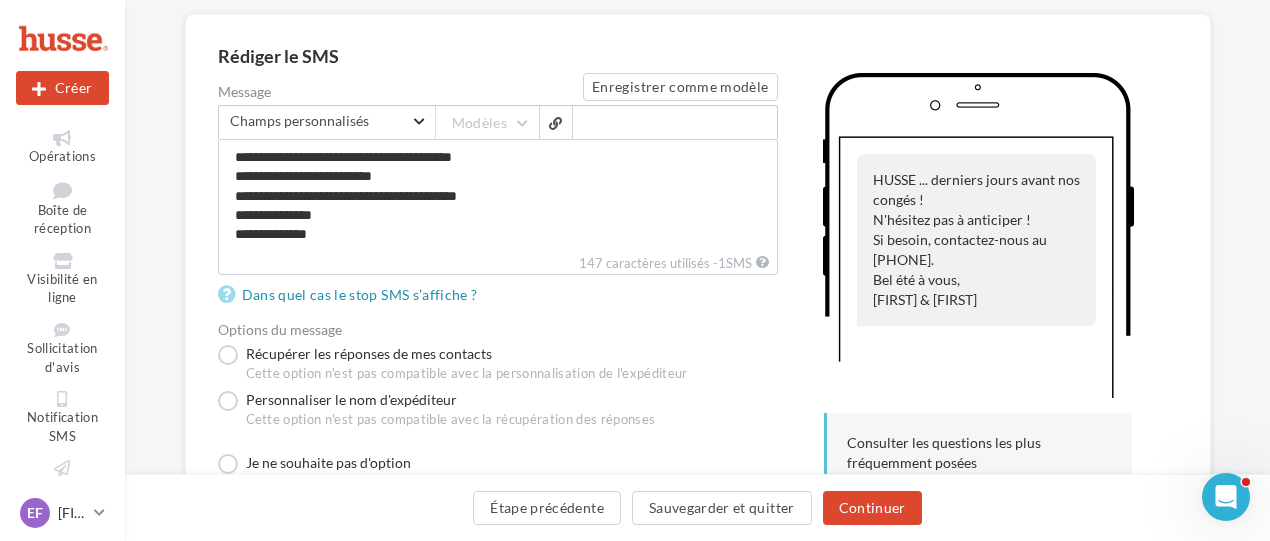 scroll, scrollTop: 124, scrollLeft: 0, axis: vertical 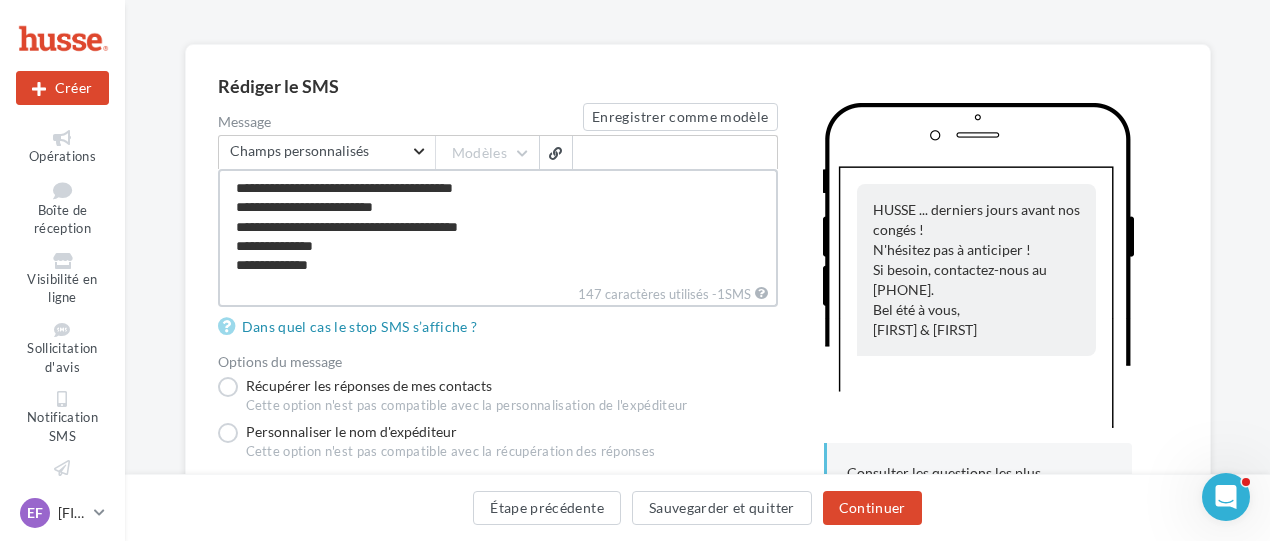 click on "**********" at bounding box center (498, 226) 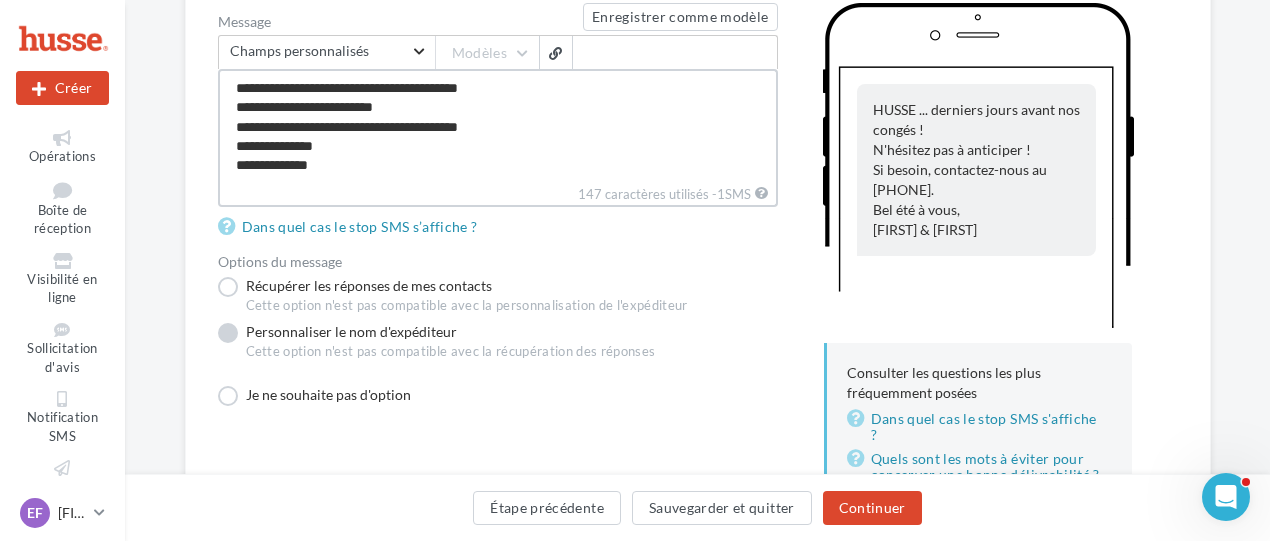scroll, scrollTop: 124, scrollLeft: 0, axis: vertical 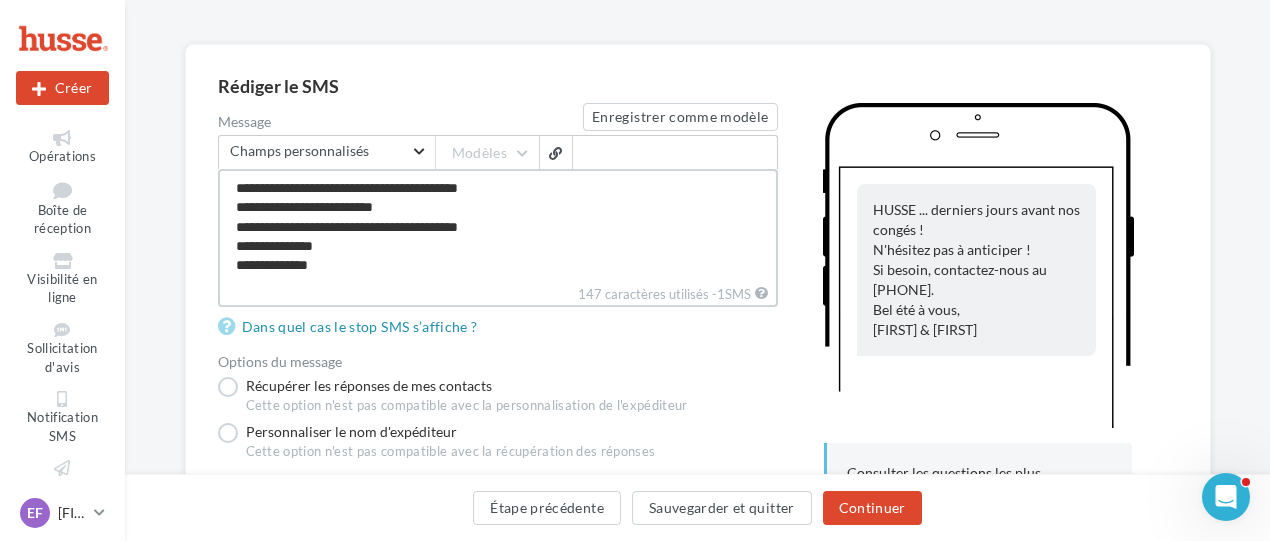 type on "**********" 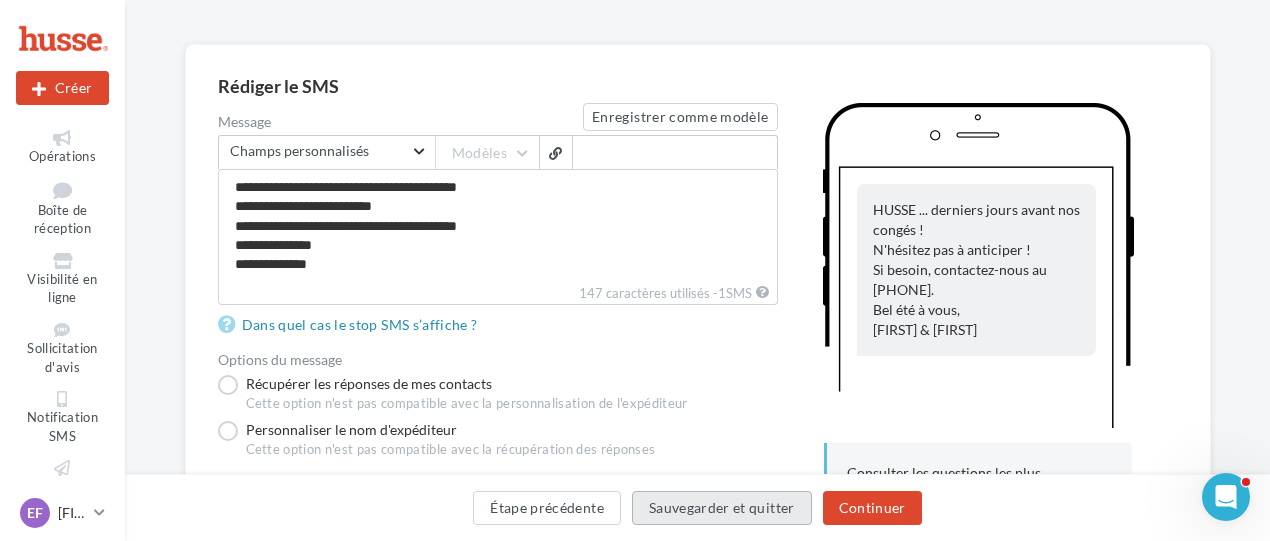click on "Sauvegarder et quitter" at bounding box center [722, 508] 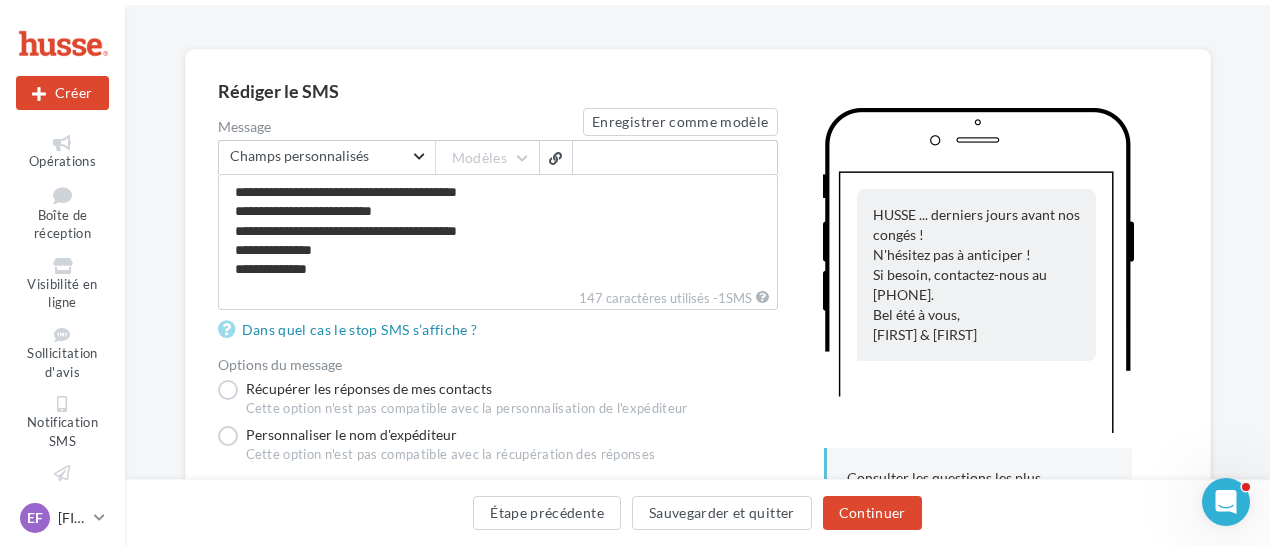 scroll, scrollTop: 32, scrollLeft: 0, axis: vertical 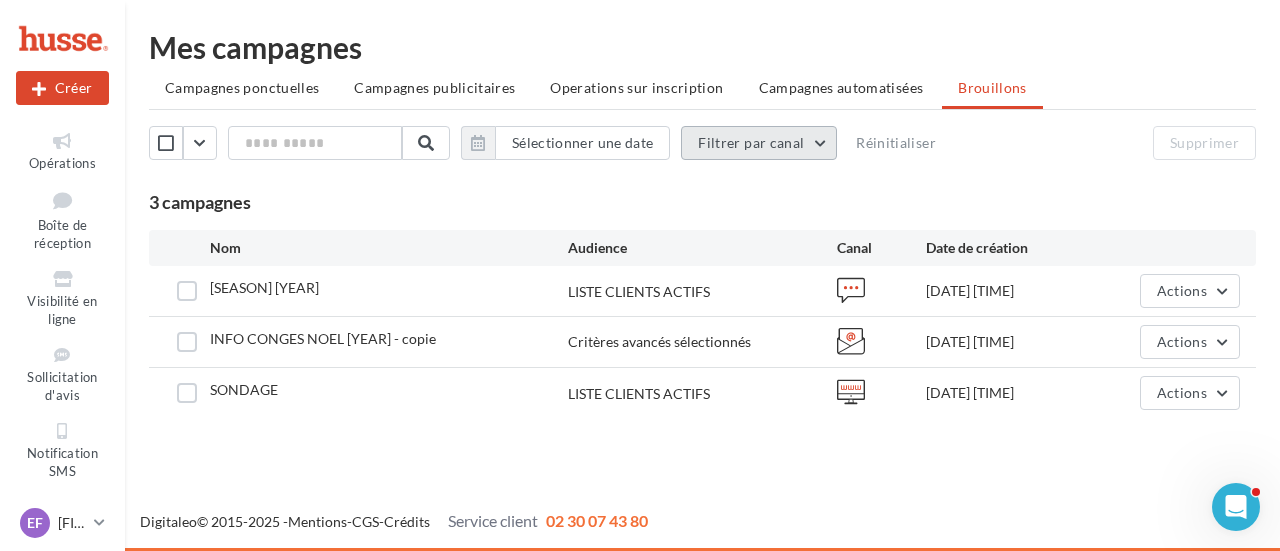 click on "Filtrer par canal" at bounding box center [759, 143] 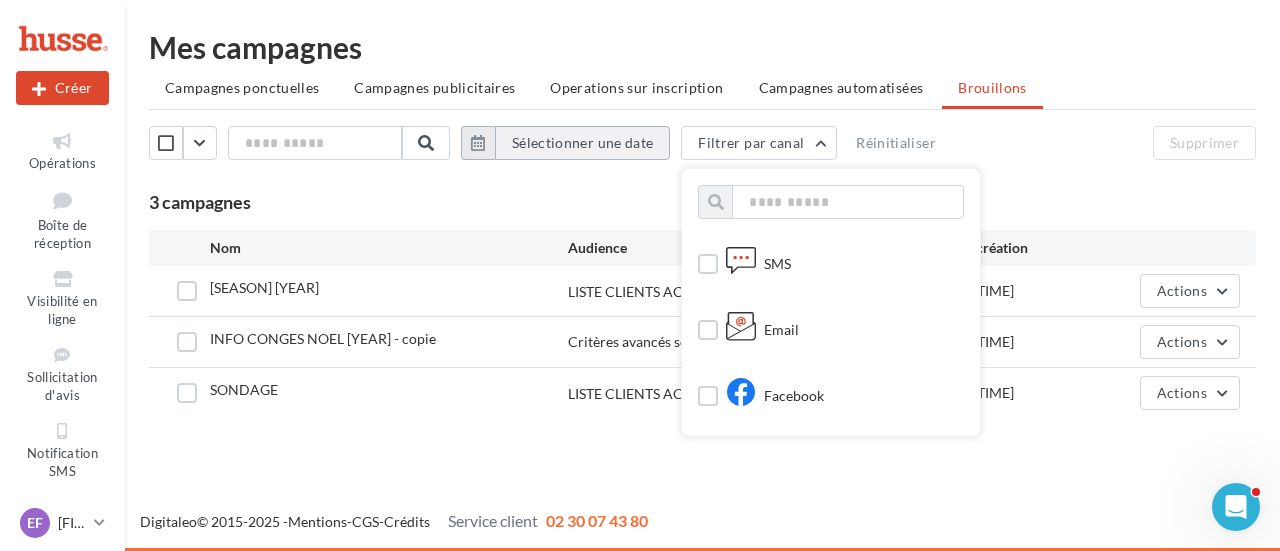 click on "Sélectionner une date" at bounding box center [582, 143] 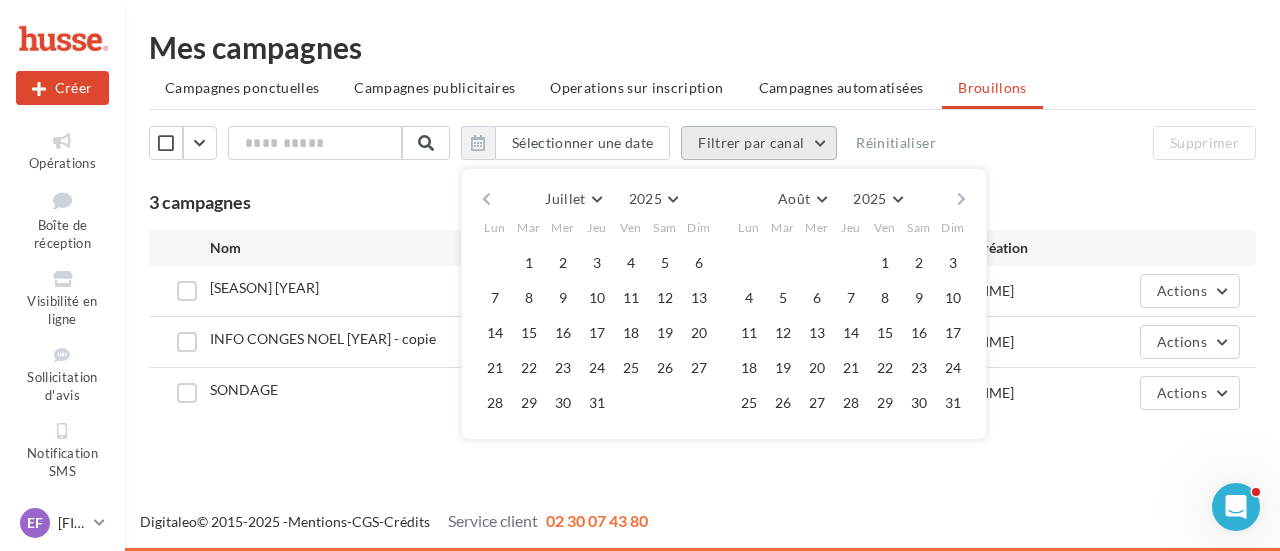 click on "Filtrer par canal" at bounding box center (759, 143) 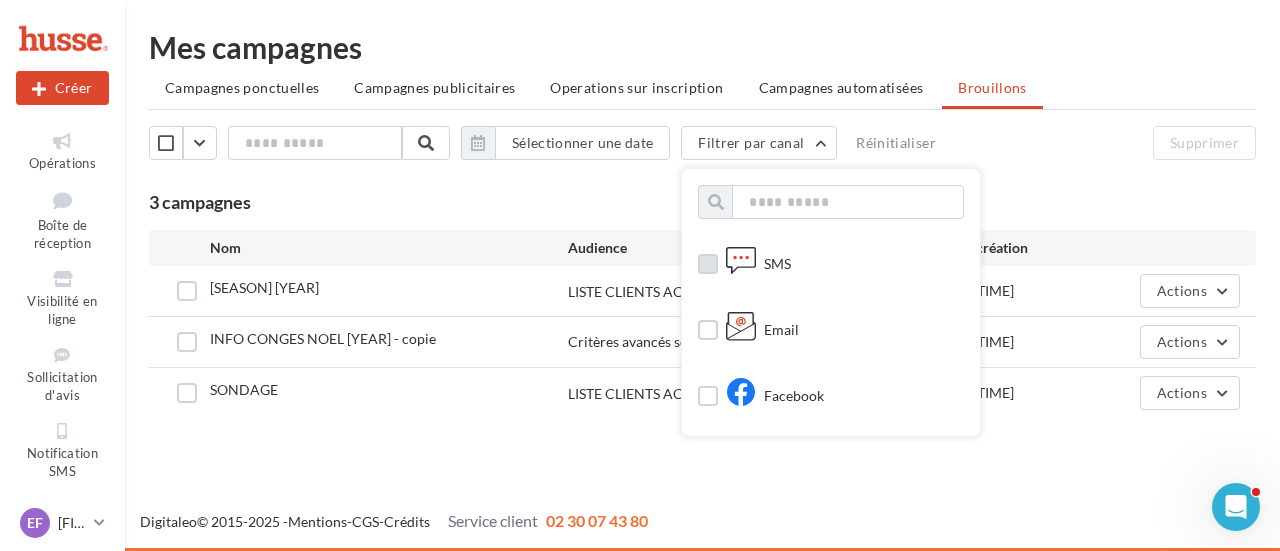 click at bounding box center (708, 264) 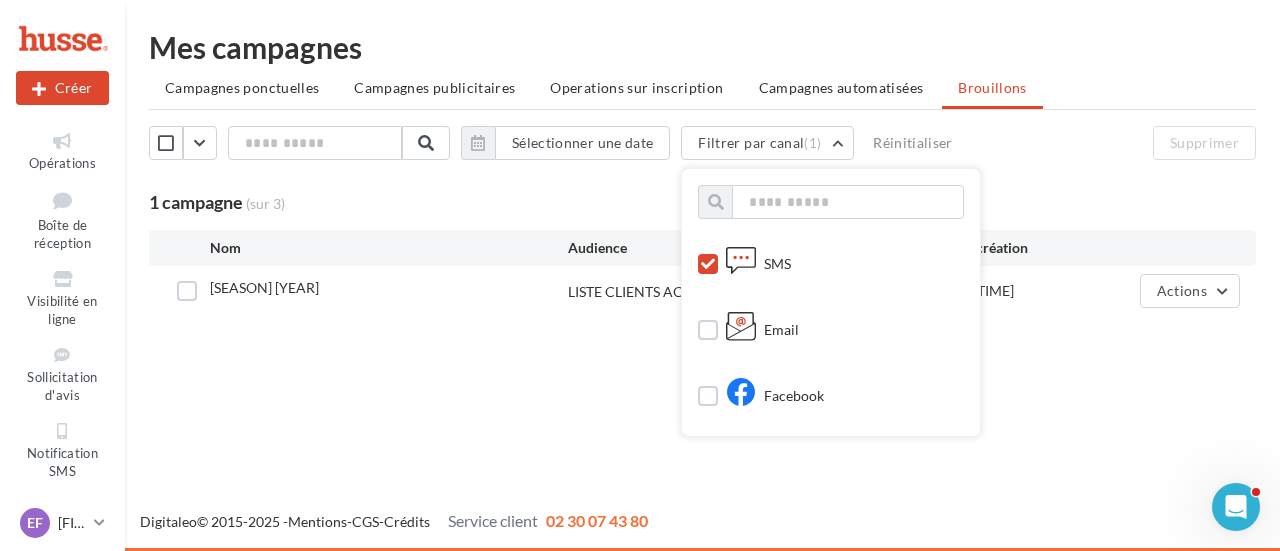drag, startPoint x: 377, startPoint y: 364, endPoint x: 354, endPoint y: 333, distance: 38.600517 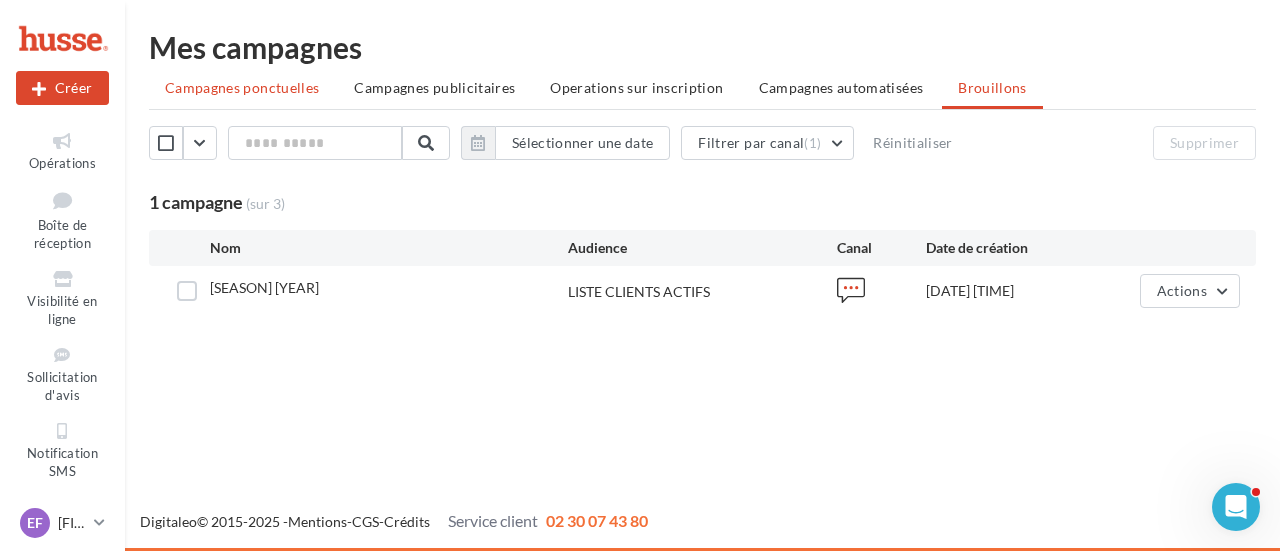 click on "Campagnes ponctuelles" at bounding box center (242, 87) 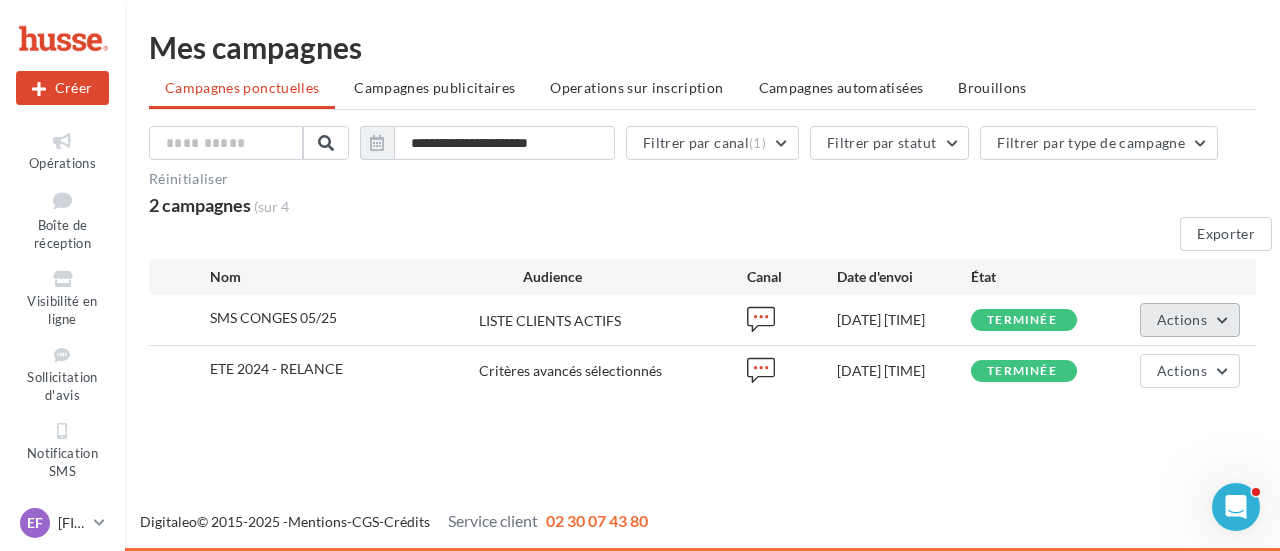 click on "Actions" at bounding box center (1190, 320) 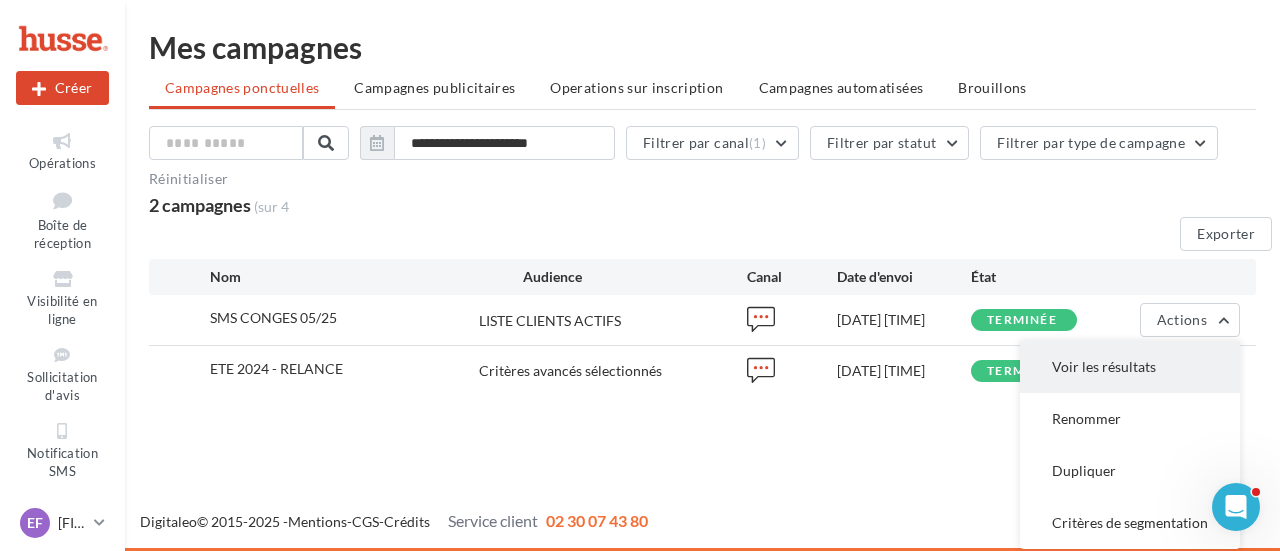 click on "Voir les résultats" at bounding box center (1130, 367) 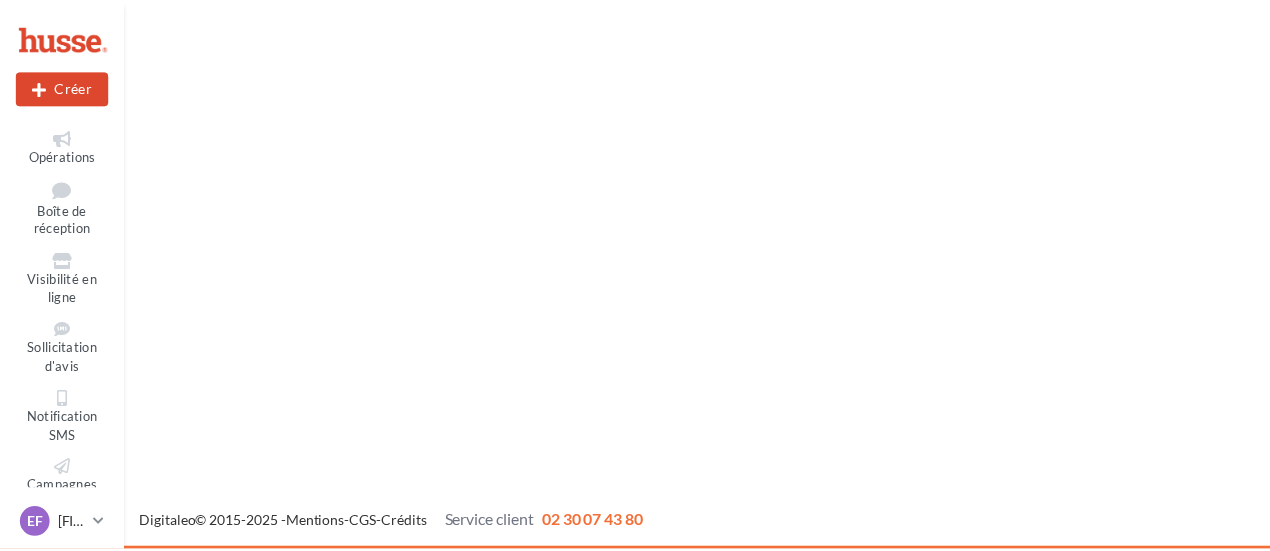 scroll, scrollTop: 0, scrollLeft: 0, axis: both 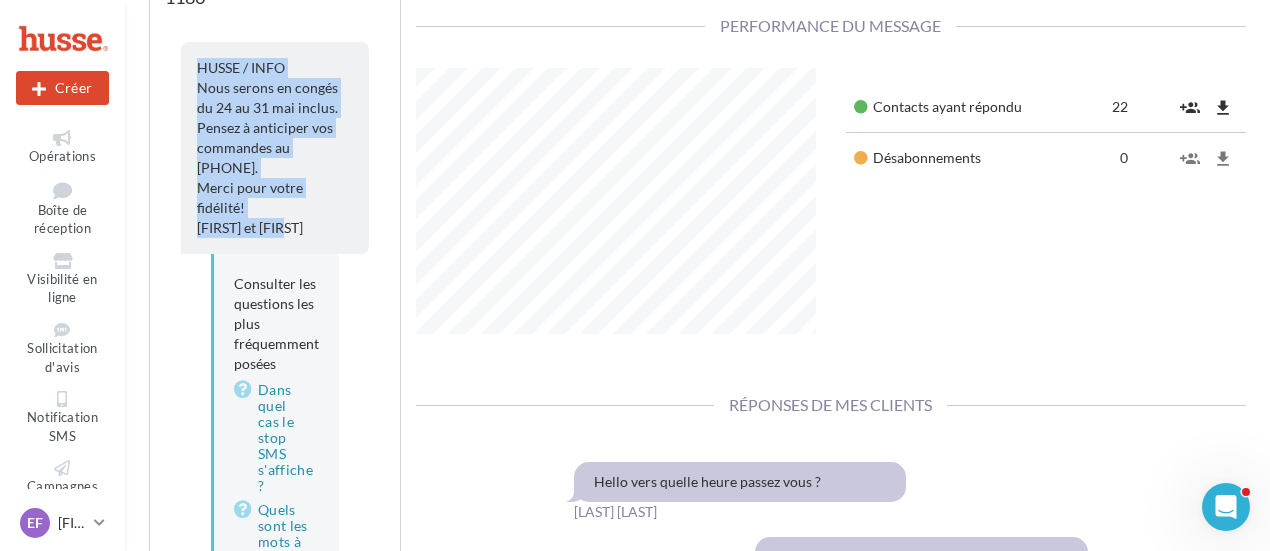 drag, startPoint x: 305, startPoint y: 211, endPoint x: 191, endPoint y: 67, distance: 183.66273 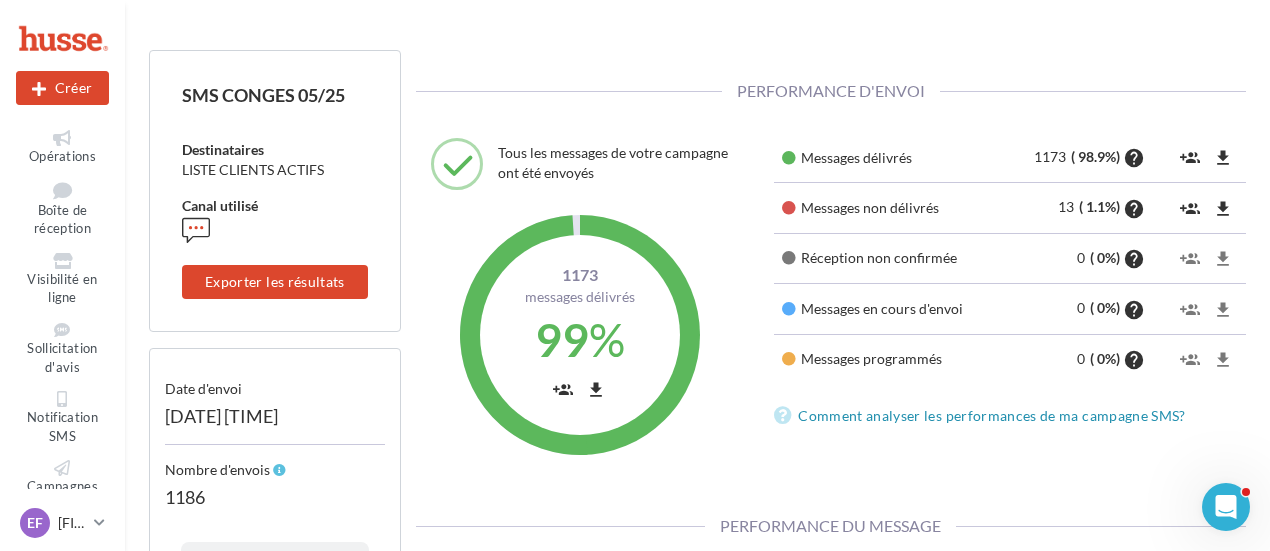 scroll, scrollTop: 0, scrollLeft: 0, axis: both 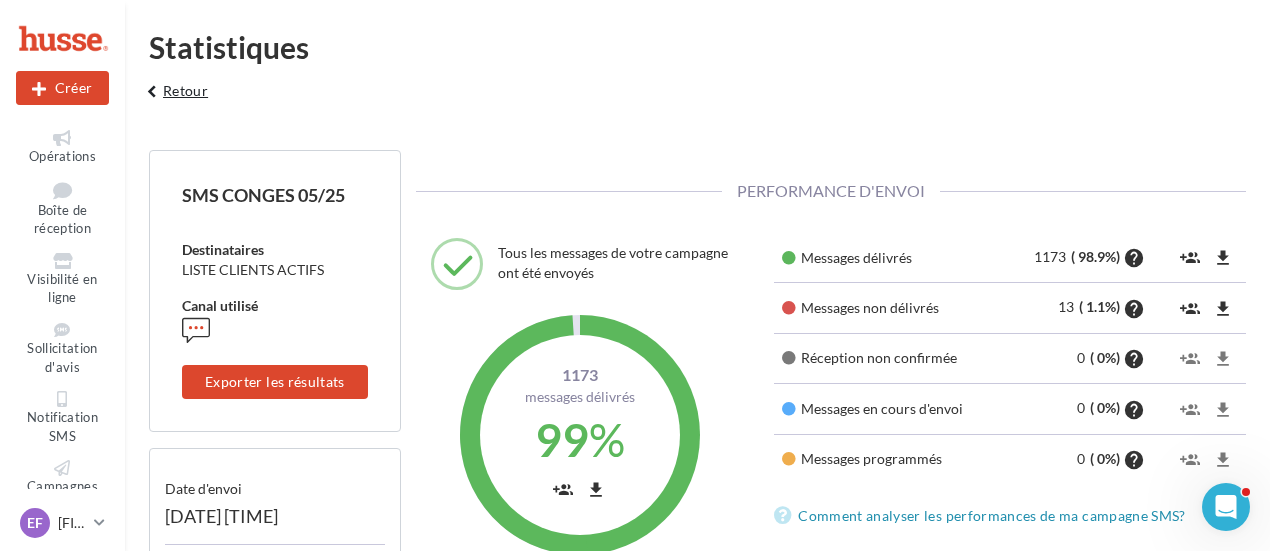 click on "keyboard_arrow_left  Retour" at bounding box center (174, 98) 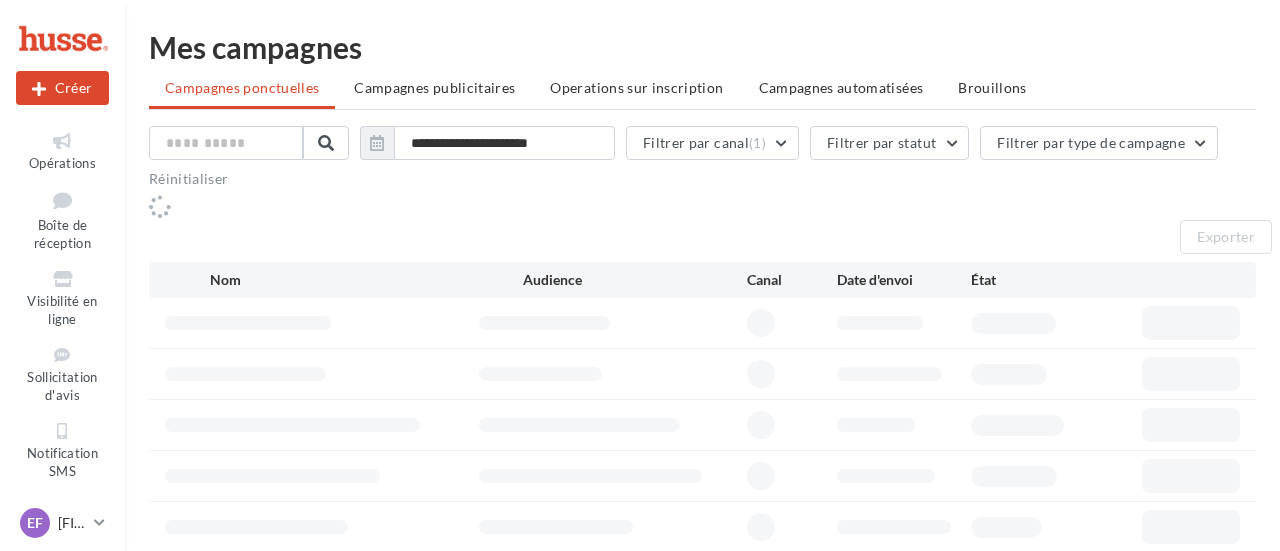 scroll, scrollTop: 0, scrollLeft: 0, axis: both 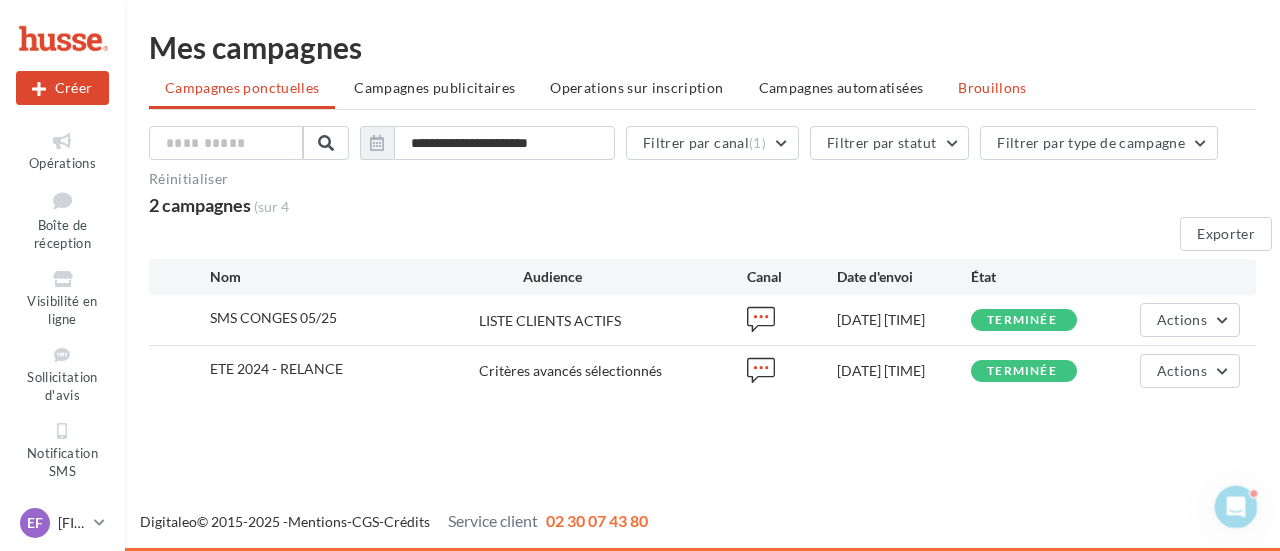 click on "Brouillons" at bounding box center (992, 87) 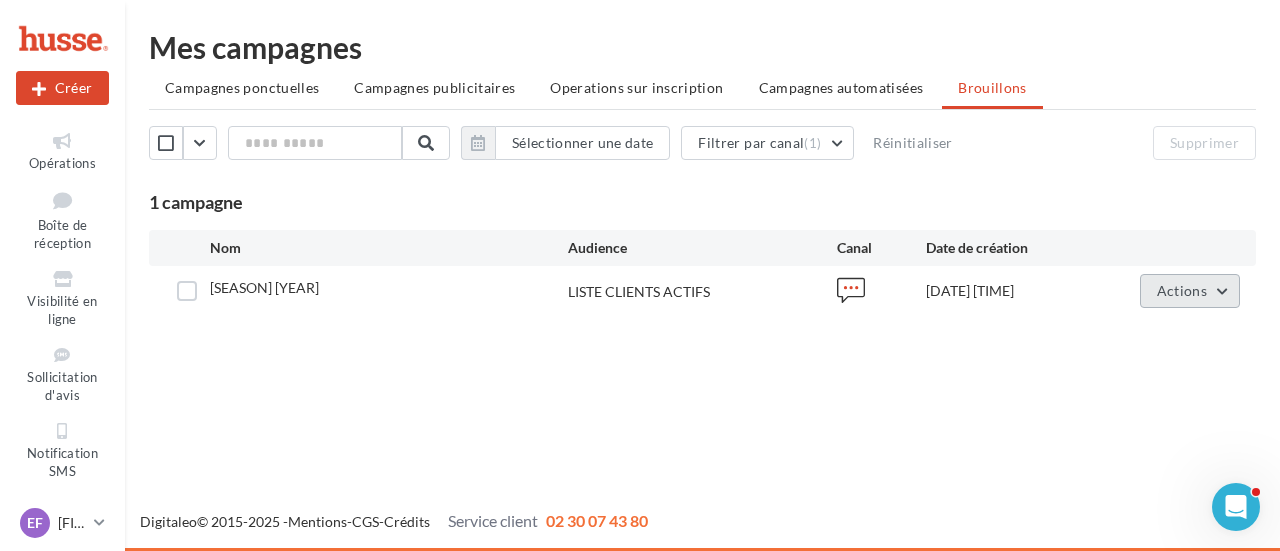 click on "Actions" at bounding box center [1190, 291] 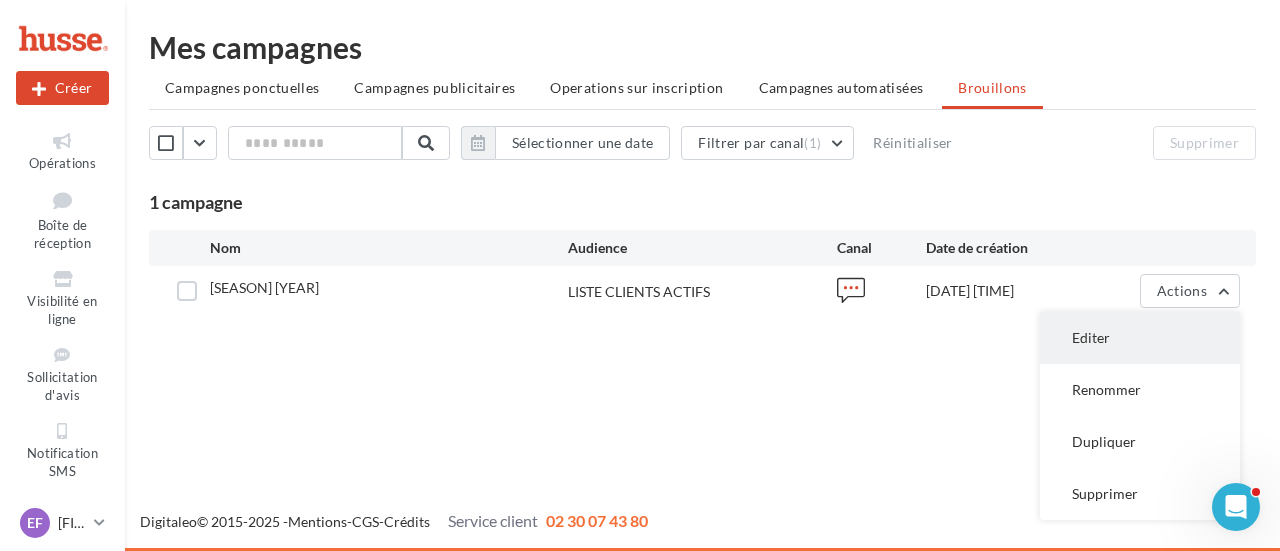 click on "Editer" at bounding box center [1140, 338] 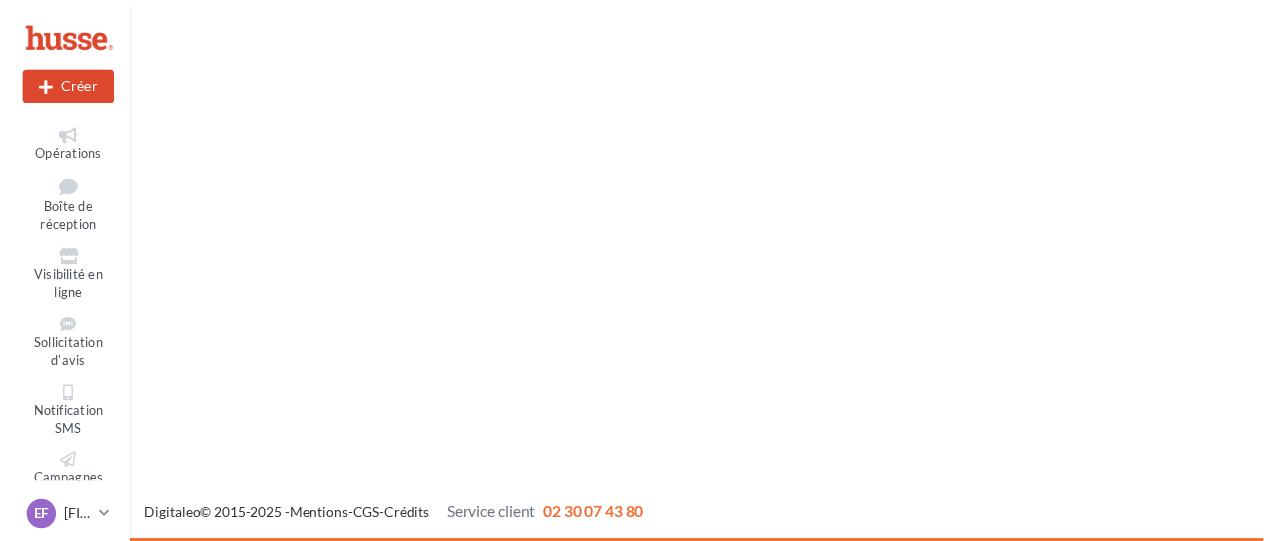 scroll, scrollTop: 0, scrollLeft: 0, axis: both 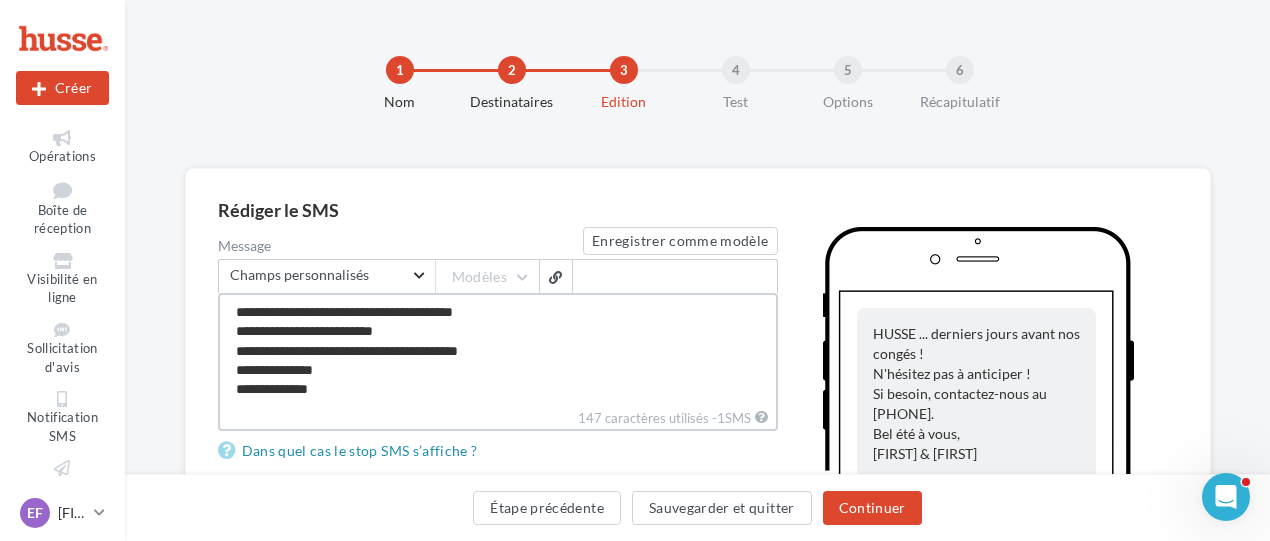 drag, startPoint x: 352, startPoint y: 391, endPoint x: 162, endPoint y: 304, distance: 208.97128 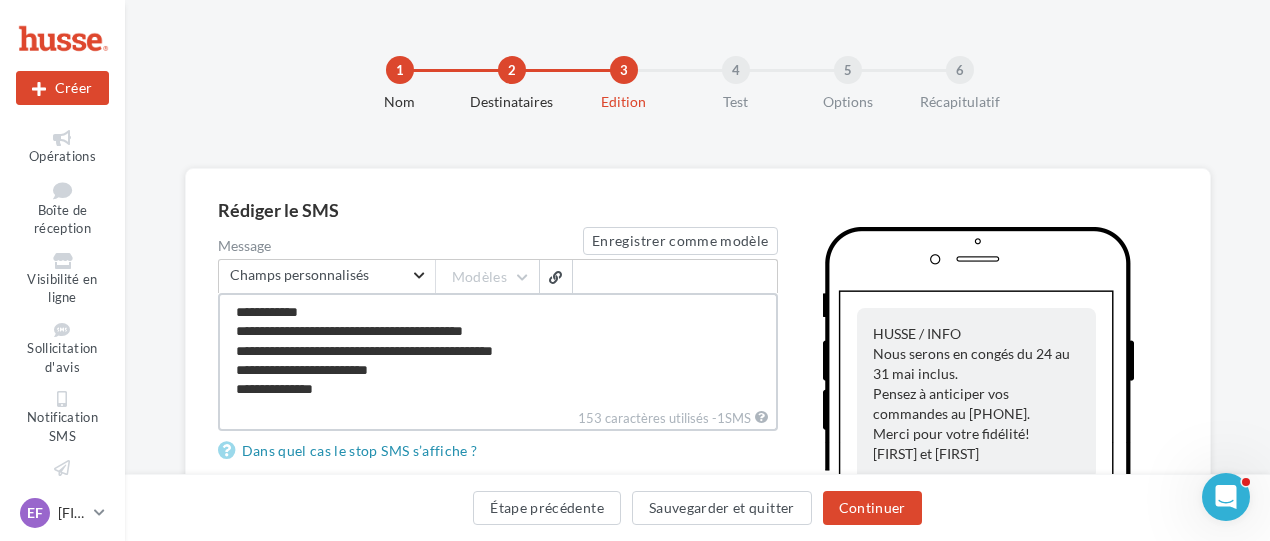 drag, startPoint x: 396, startPoint y: 335, endPoint x: 412, endPoint y: 339, distance: 16.492422 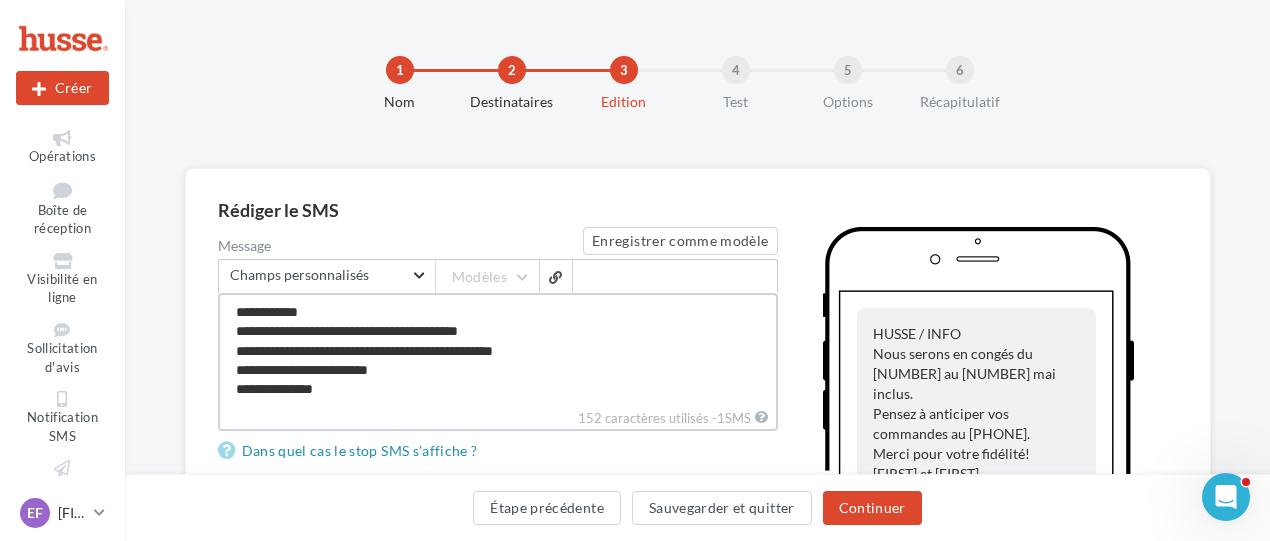 drag, startPoint x: 426, startPoint y: 329, endPoint x: 466, endPoint y: 333, distance: 40.1995 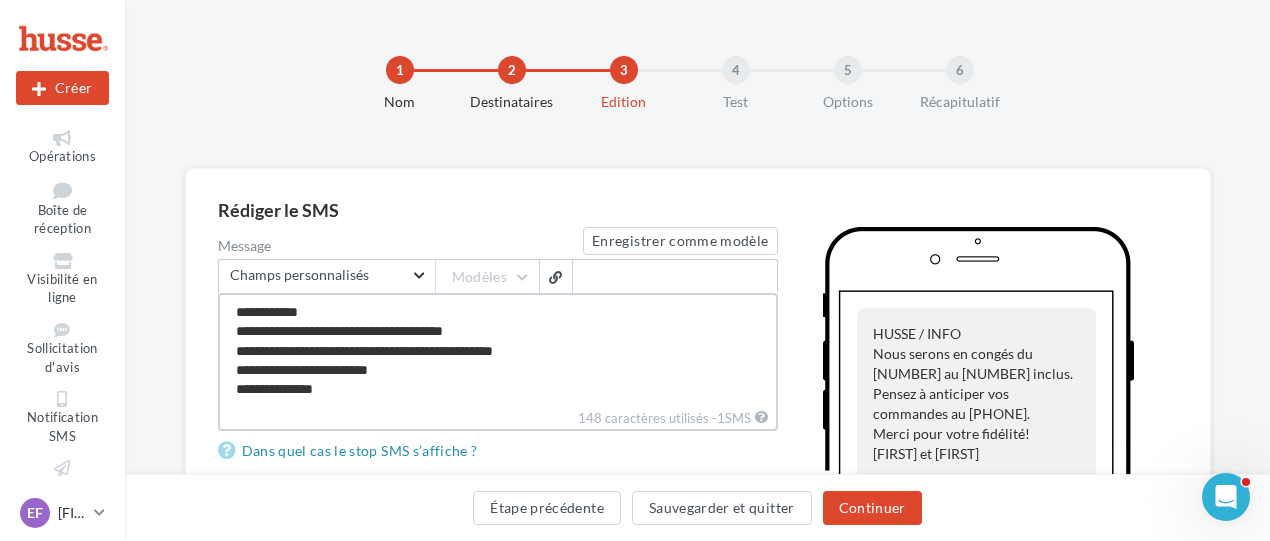 click on "**********" at bounding box center [498, 350] 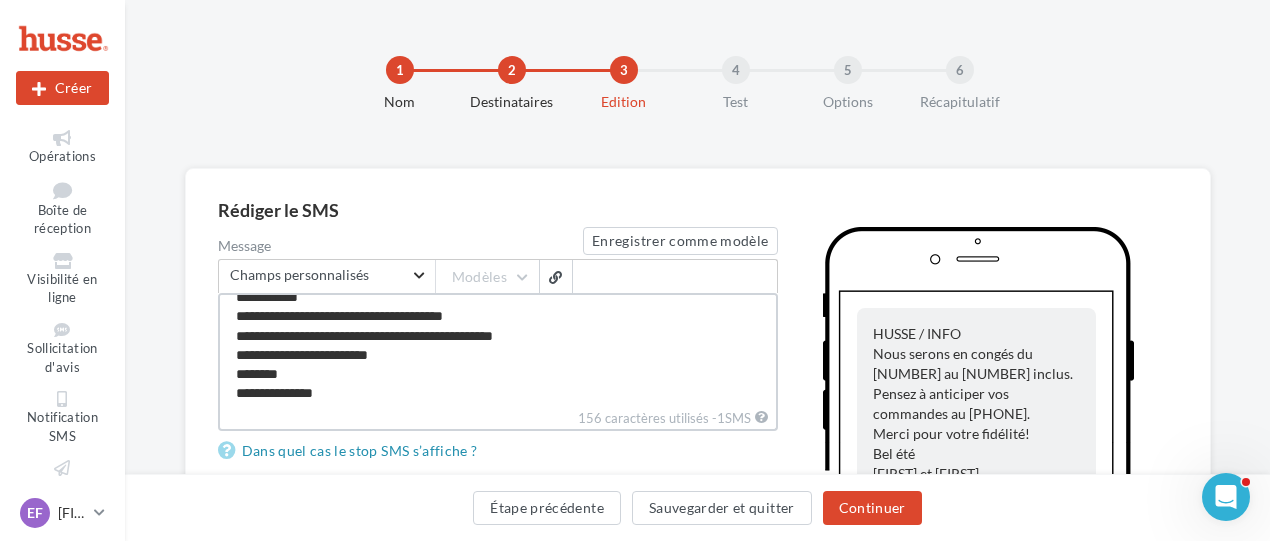 scroll, scrollTop: 19, scrollLeft: 0, axis: vertical 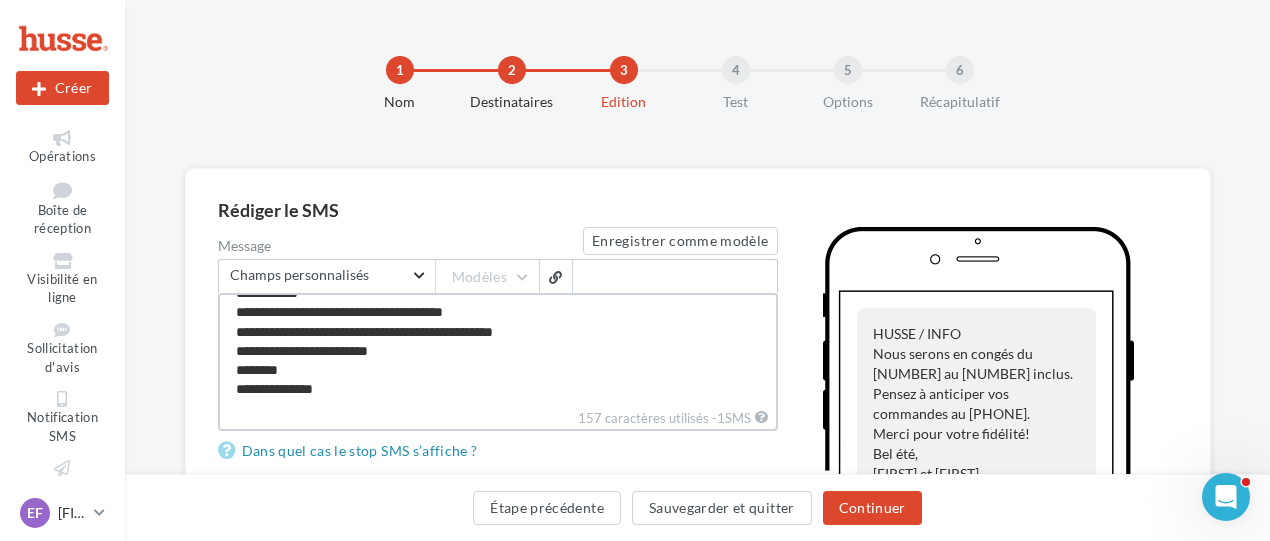 drag, startPoint x: 343, startPoint y: 393, endPoint x: 145, endPoint y: 393, distance: 198 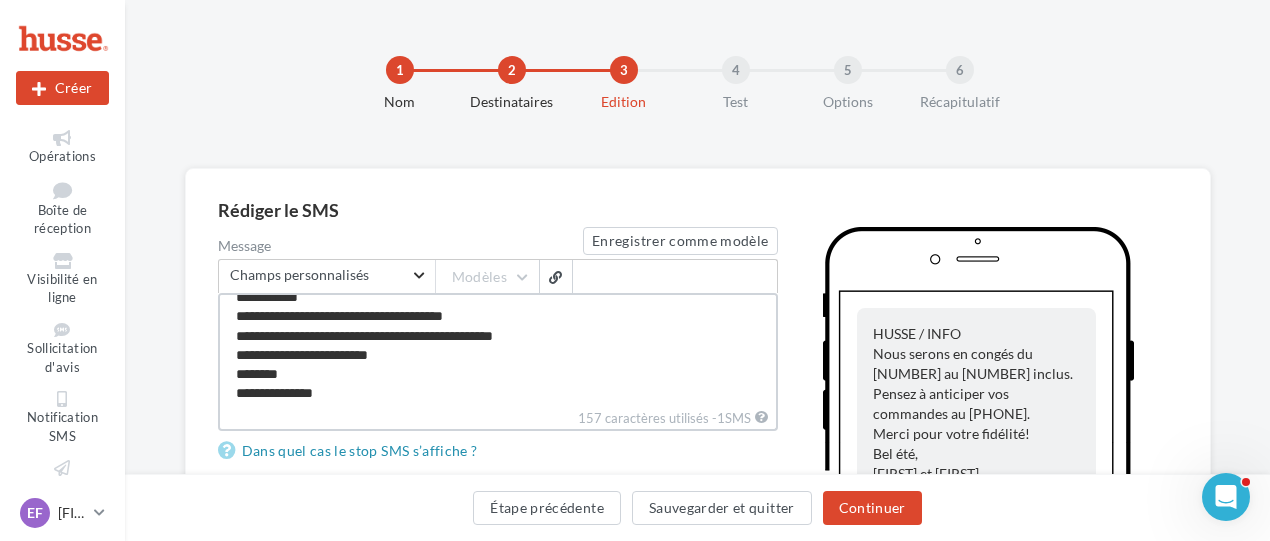 scroll, scrollTop: 19, scrollLeft: 0, axis: vertical 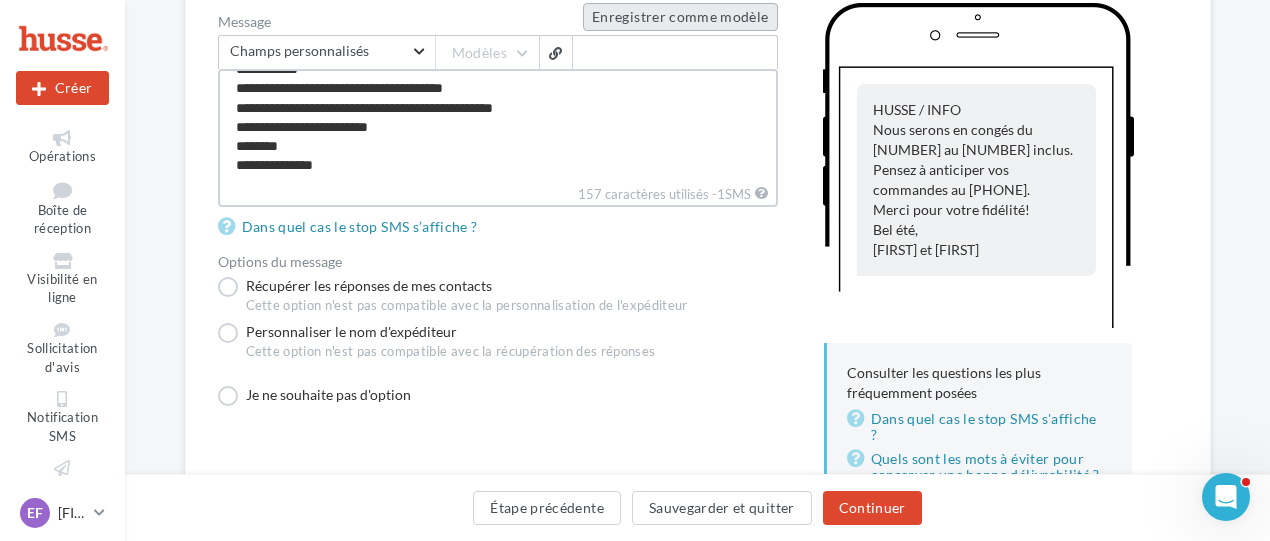 type on "**********" 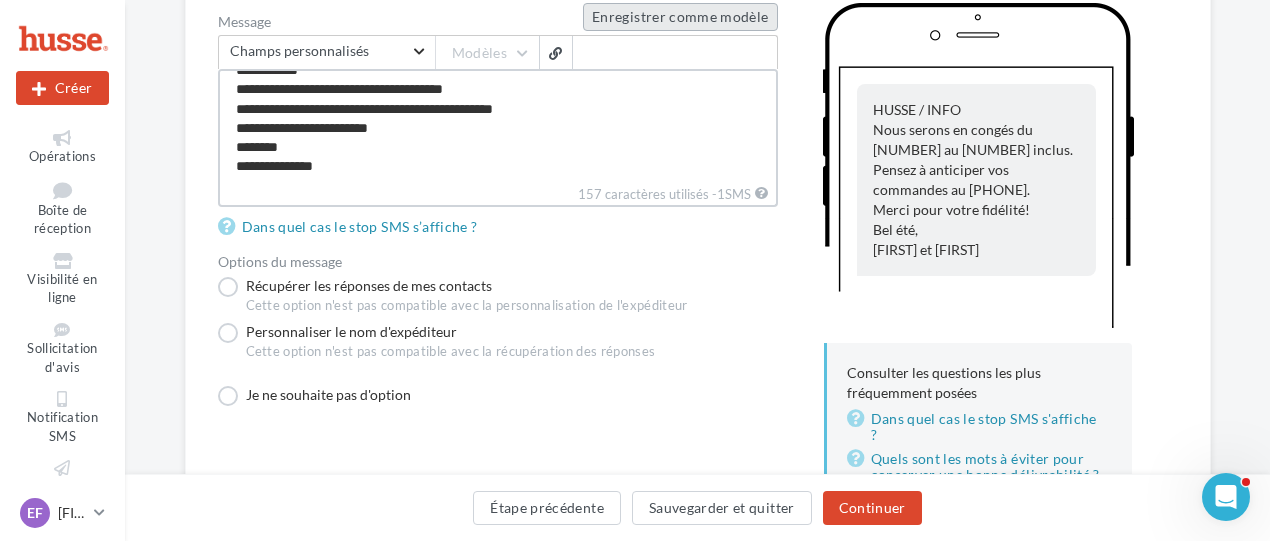 scroll, scrollTop: 19, scrollLeft: 0, axis: vertical 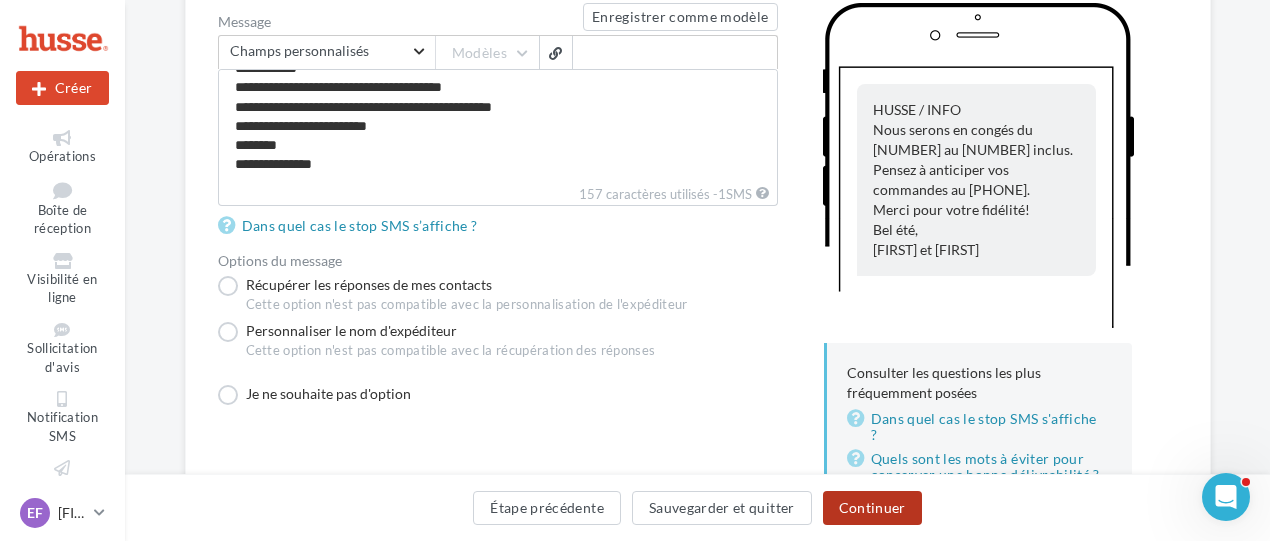 click on "Continuer" at bounding box center (872, 508) 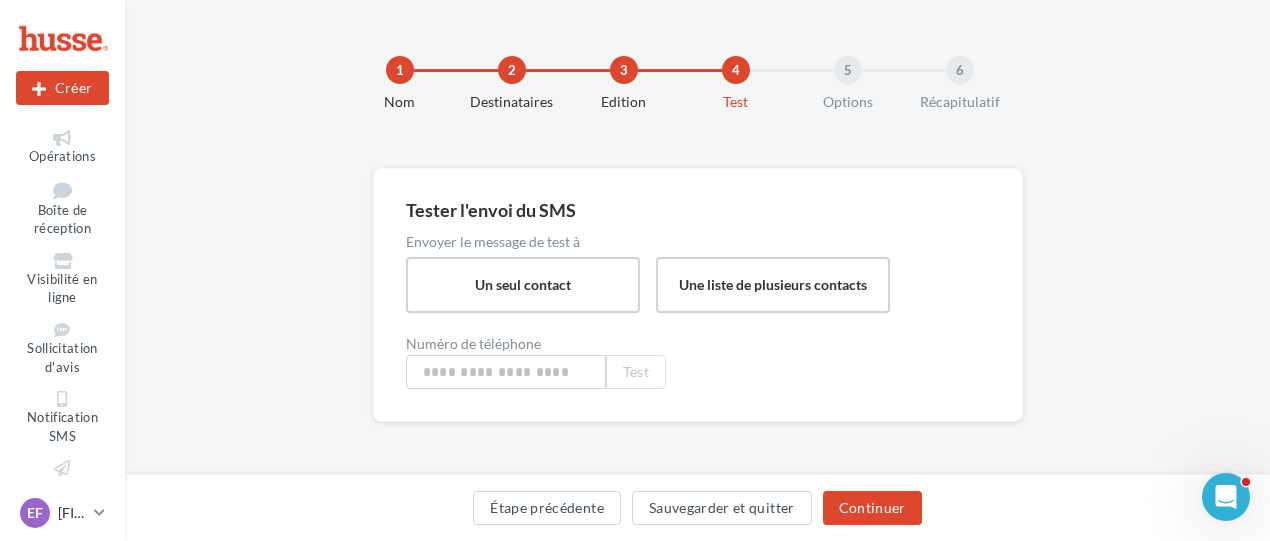 scroll, scrollTop: 0, scrollLeft: 0, axis: both 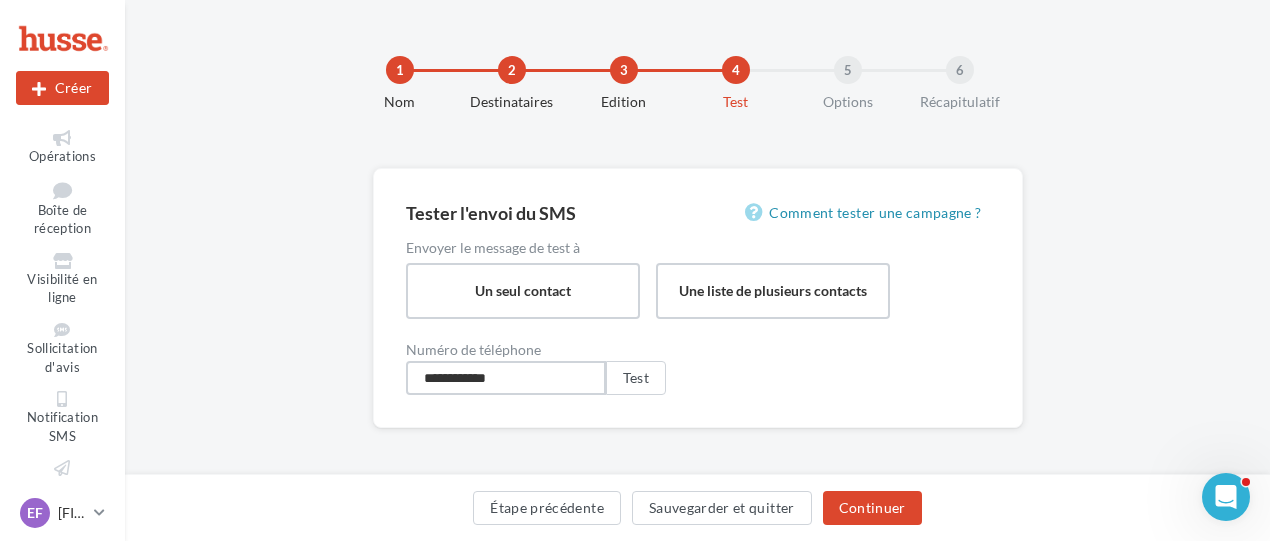 drag, startPoint x: 520, startPoint y: 375, endPoint x: 450, endPoint y: 385, distance: 70.71068 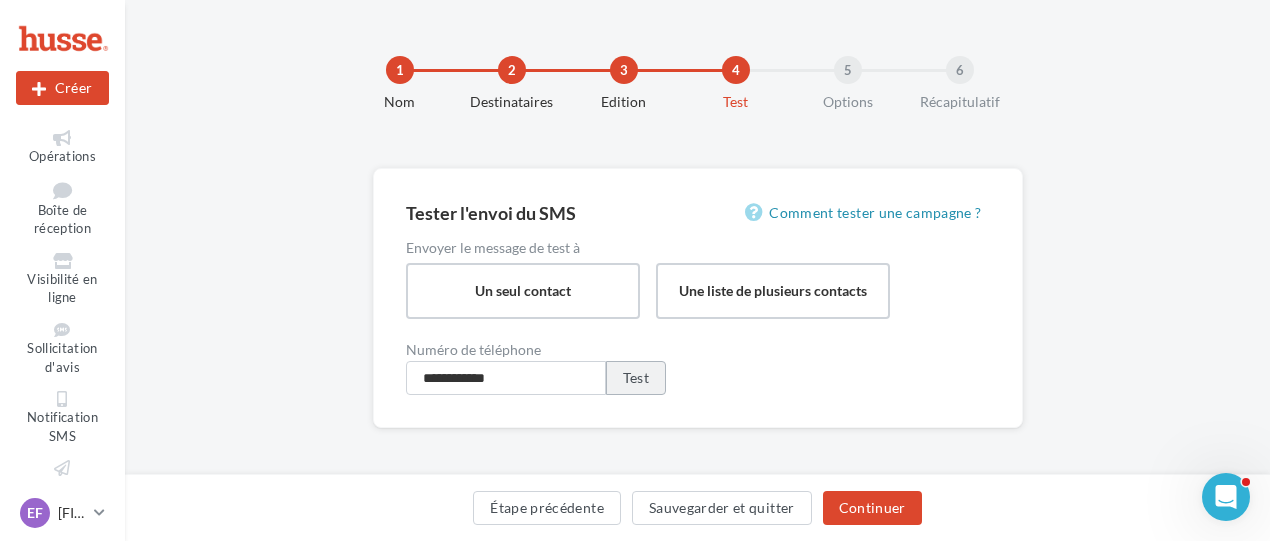 click on "Test" at bounding box center (636, 378) 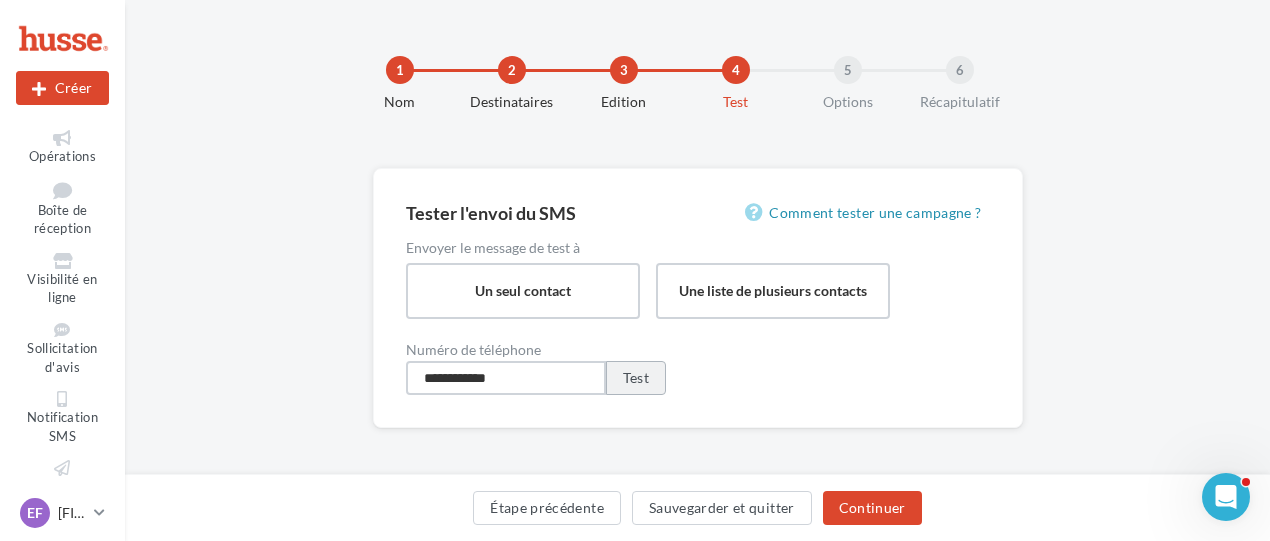 drag, startPoint x: 449, startPoint y: 381, endPoint x: 629, endPoint y: 391, distance: 180.27756 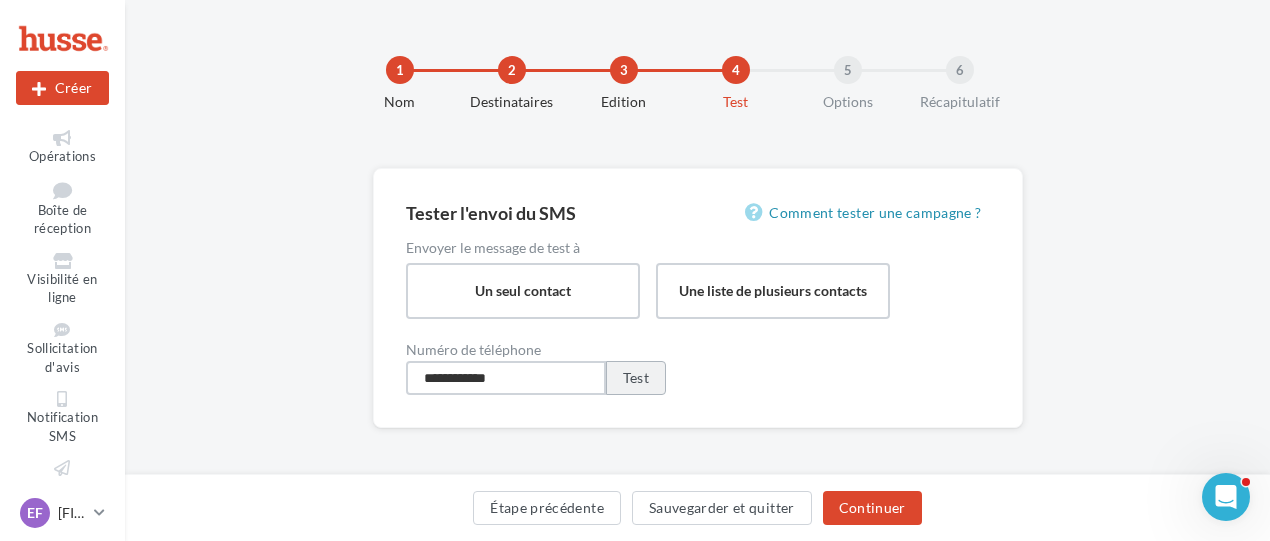type on "**********" 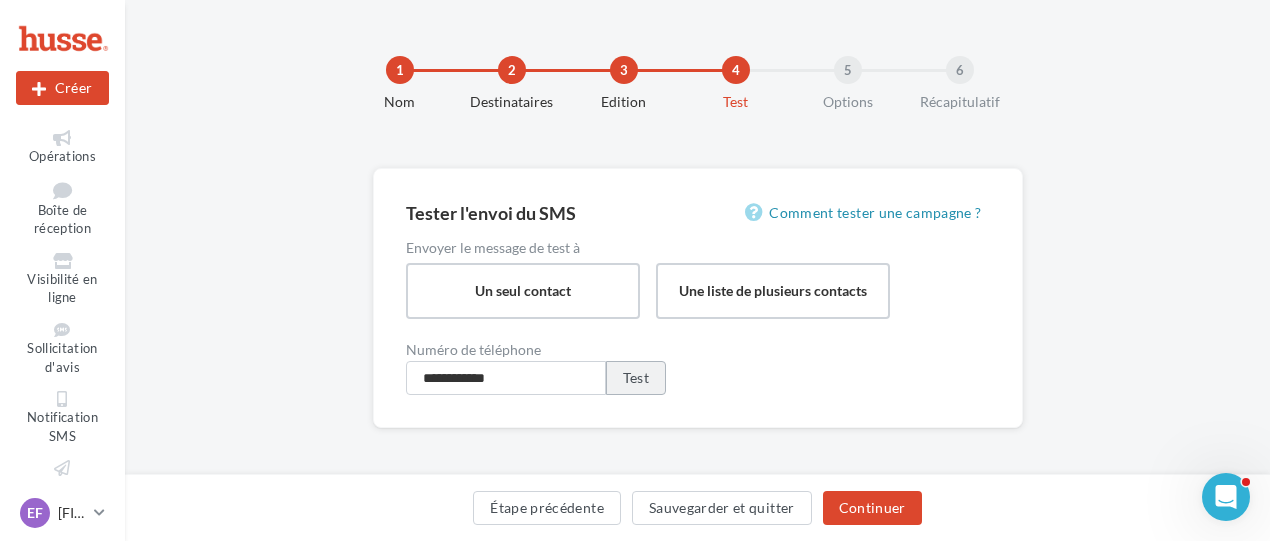 click on "Test" at bounding box center (636, 378) 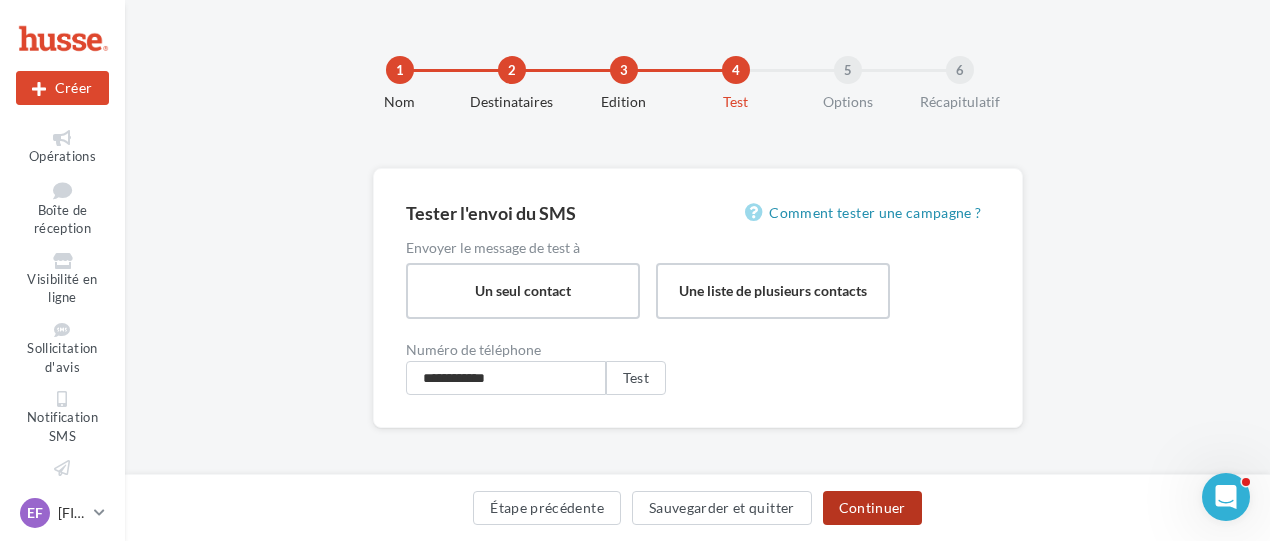 click on "Continuer" at bounding box center [872, 508] 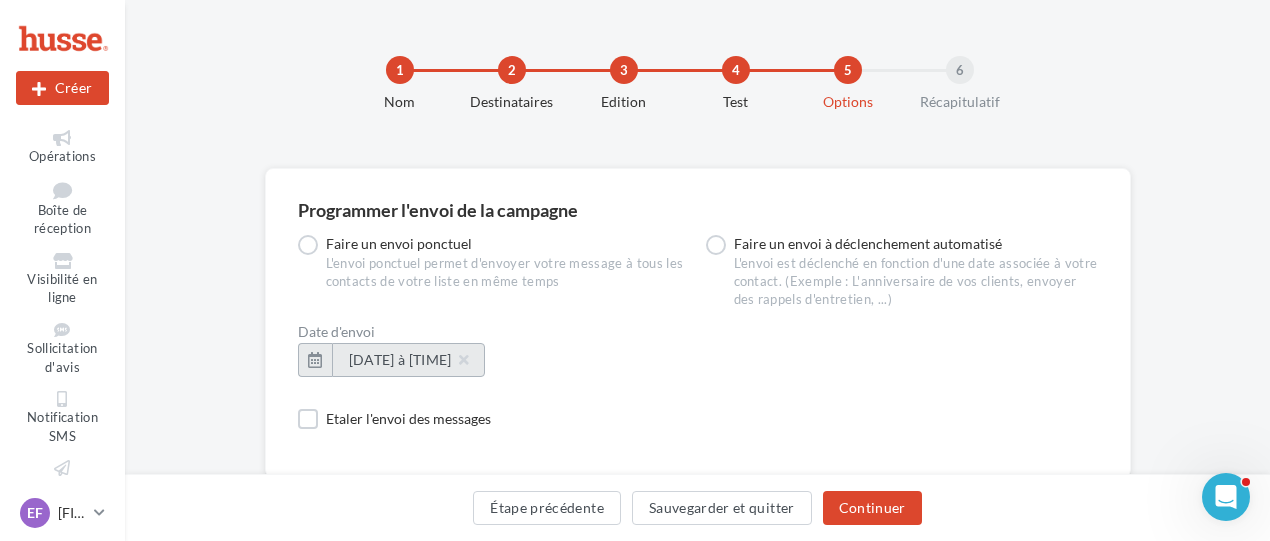 click on "14/07/2025 à 17:36" at bounding box center [408, 359] 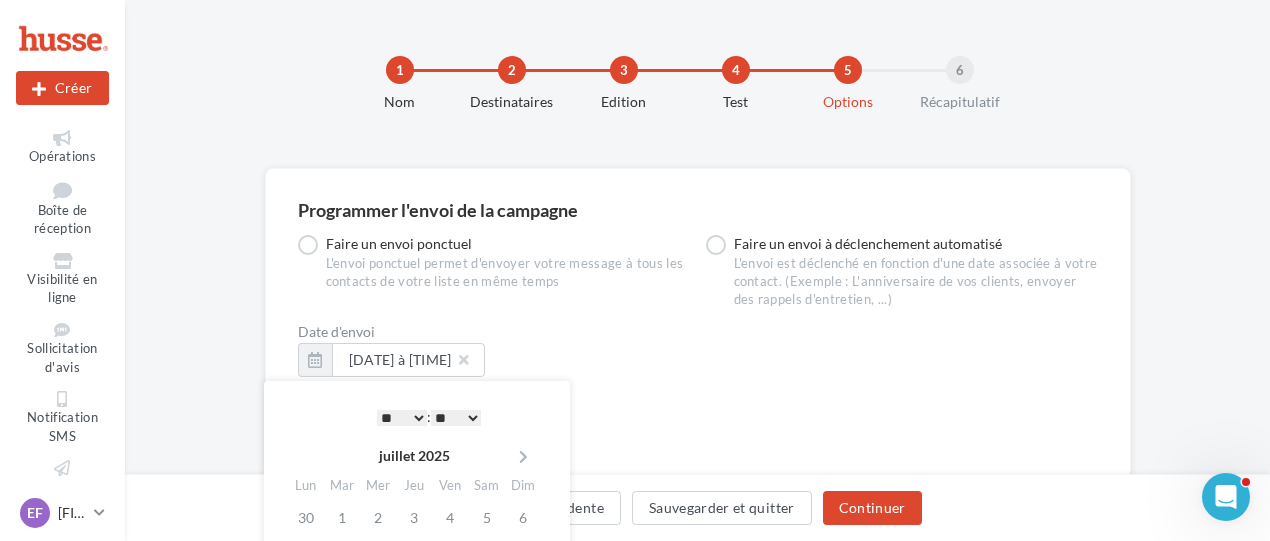 click on "* * * * * * * * * * ** ** ** ** ** ** ** ** ** ** ** ** ** **" at bounding box center (402, 418) 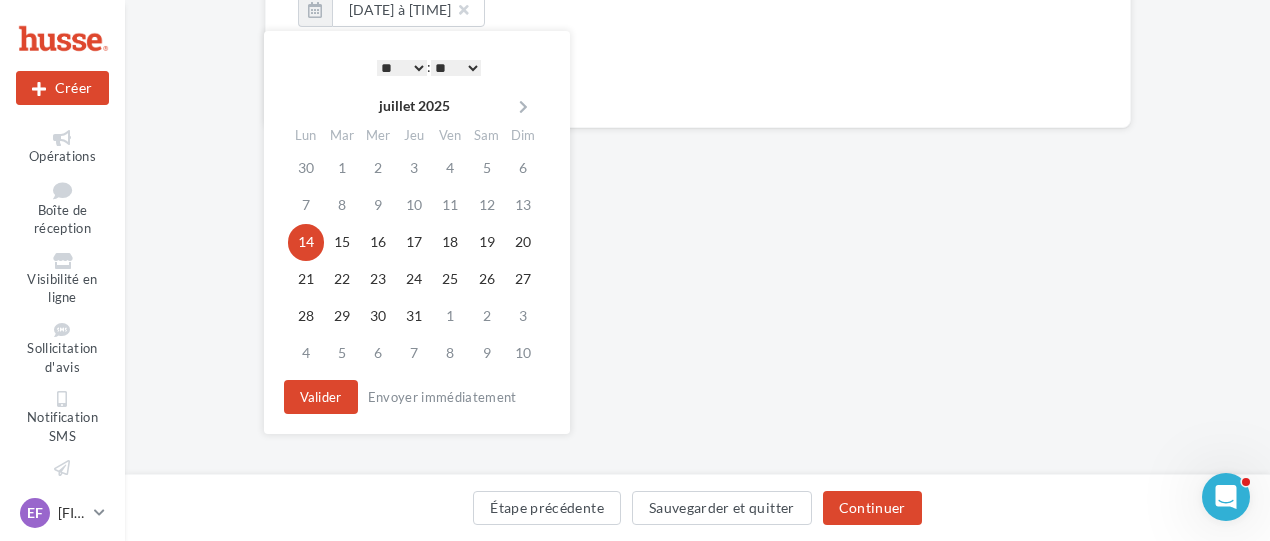 scroll, scrollTop: 354, scrollLeft: 0, axis: vertical 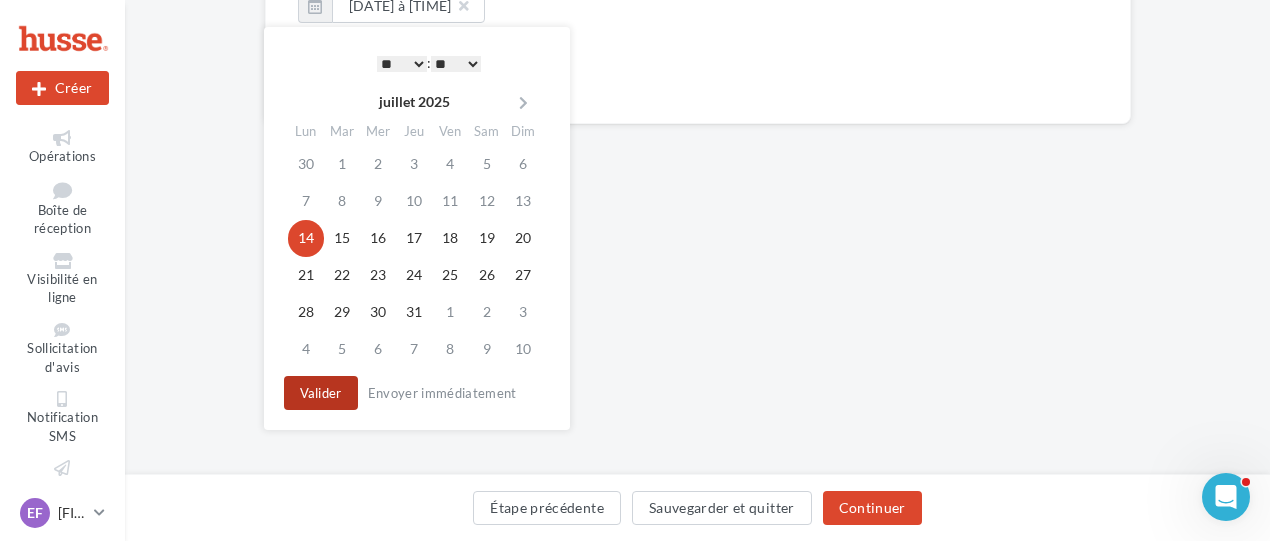 click on "Valider" at bounding box center (321, 393) 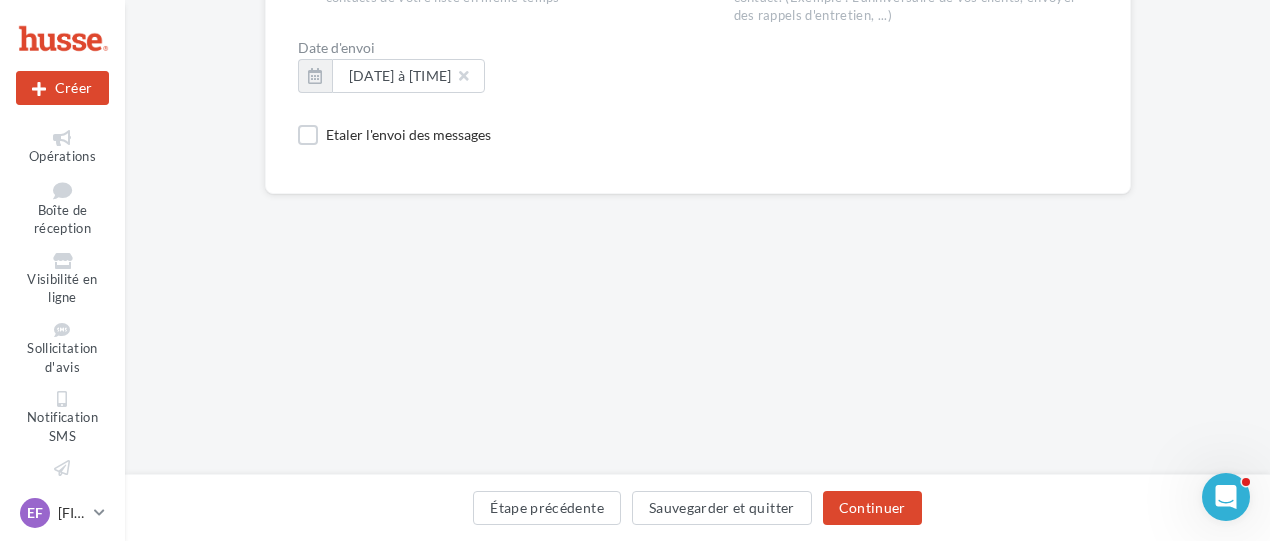scroll, scrollTop: 154, scrollLeft: 0, axis: vertical 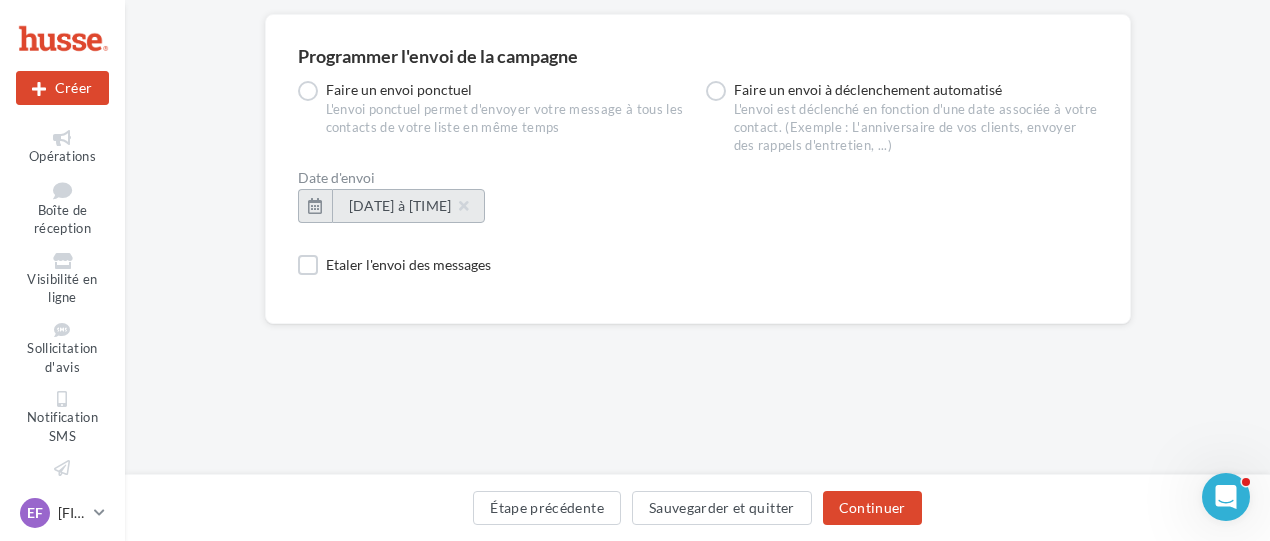 click on "14/07/2025 à 17:36" at bounding box center [408, 205] 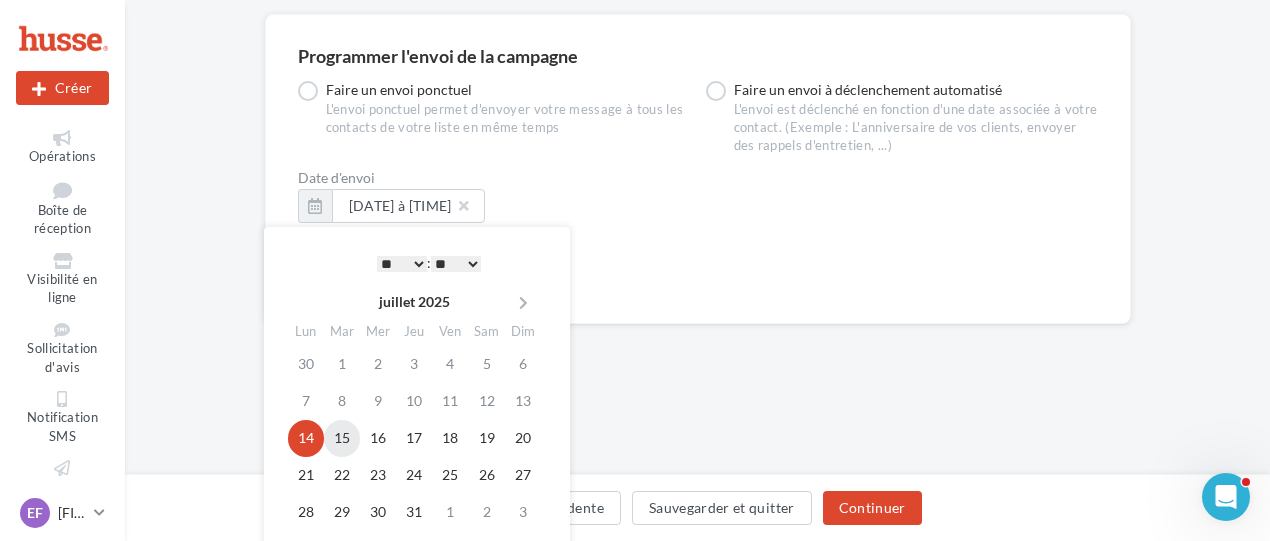click on "15" at bounding box center [342, 438] 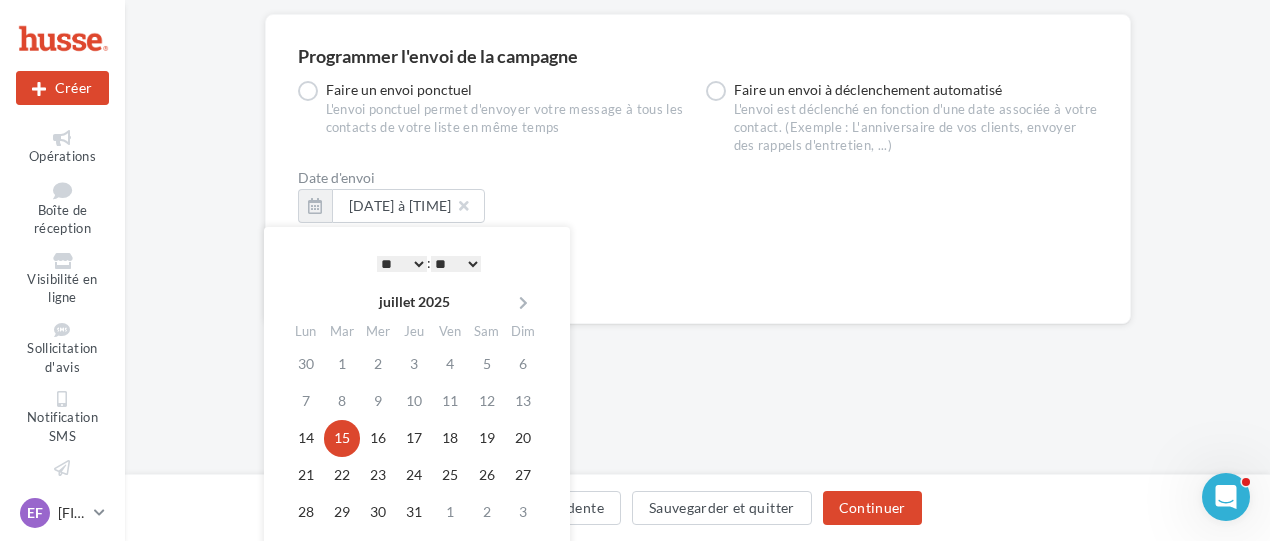 click on "* * * * * * * * * * ** ** ** ** ** ** ** ** ** ** ** ** ** **" at bounding box center (402, 264) 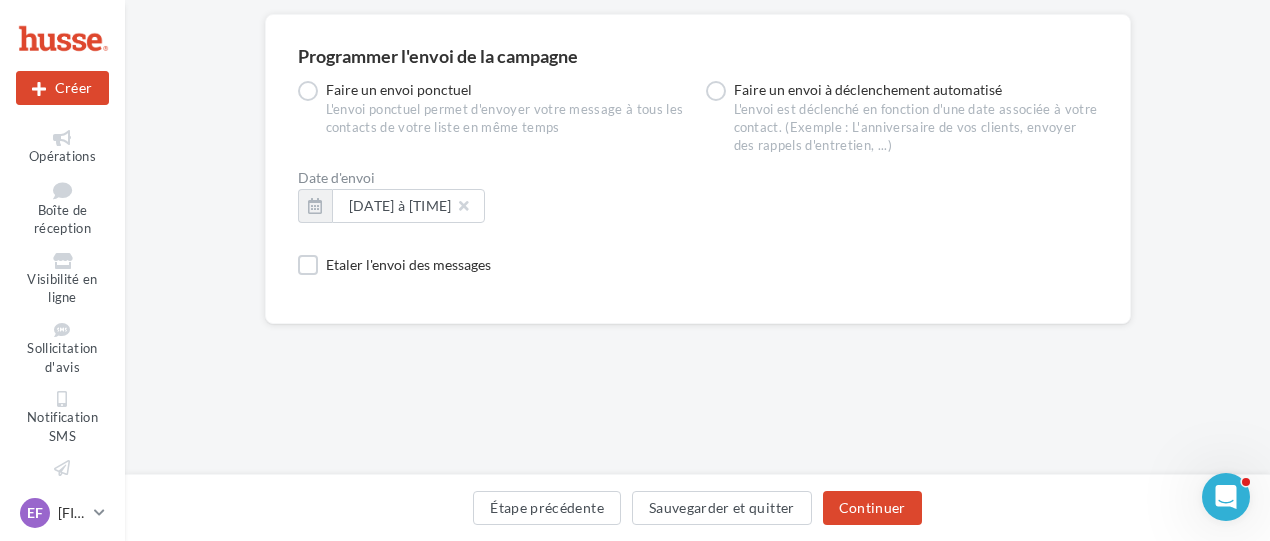 click on "Etaler l'envoi des messages" at bounding box center (698, 265) 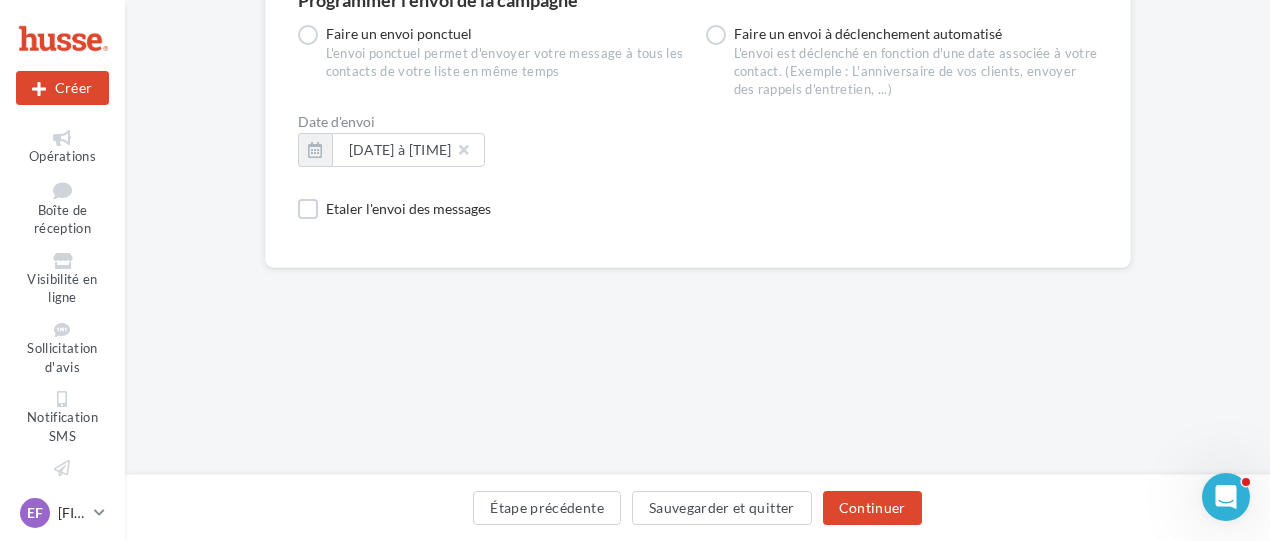 scroll, scrollTop: 254, scrollLeft: 0, axis: vertical 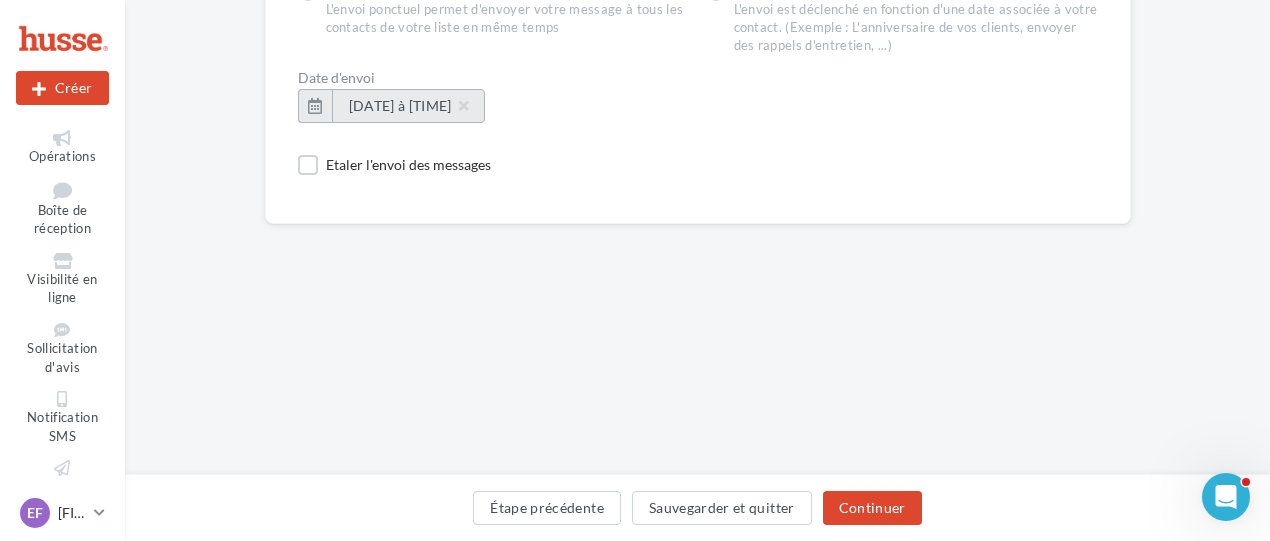 click on "15/07/2025 à 19:00" at bounding box center (408, 105) 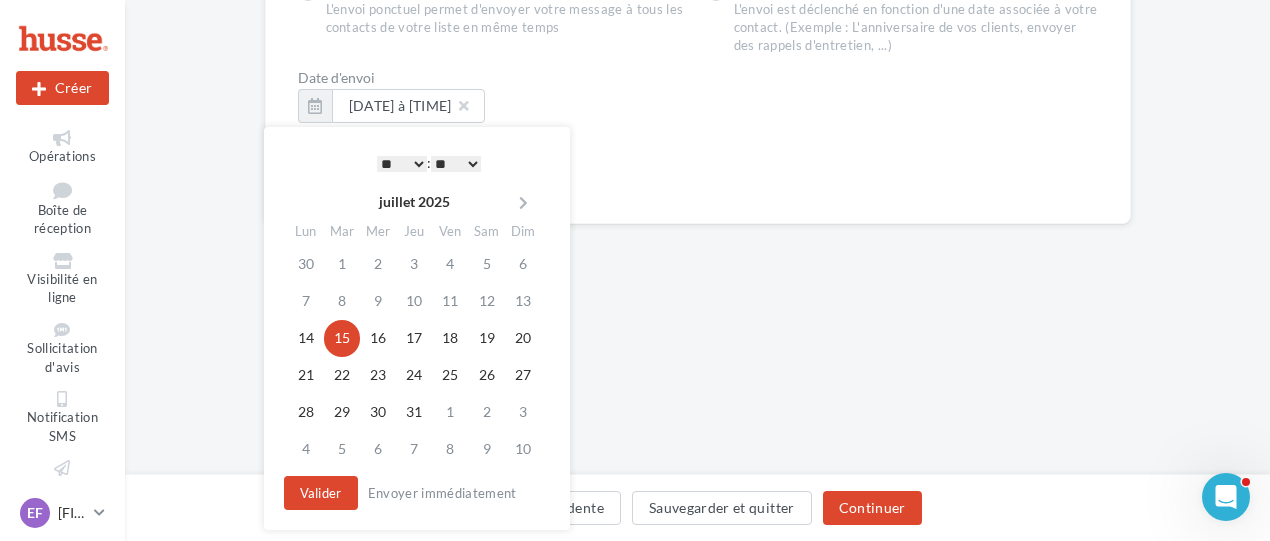 click on "* * * * * * * * * * ** ** ** ** ** ** ** ** ** ** ** ** ** **" at bounding box center [402, 164] 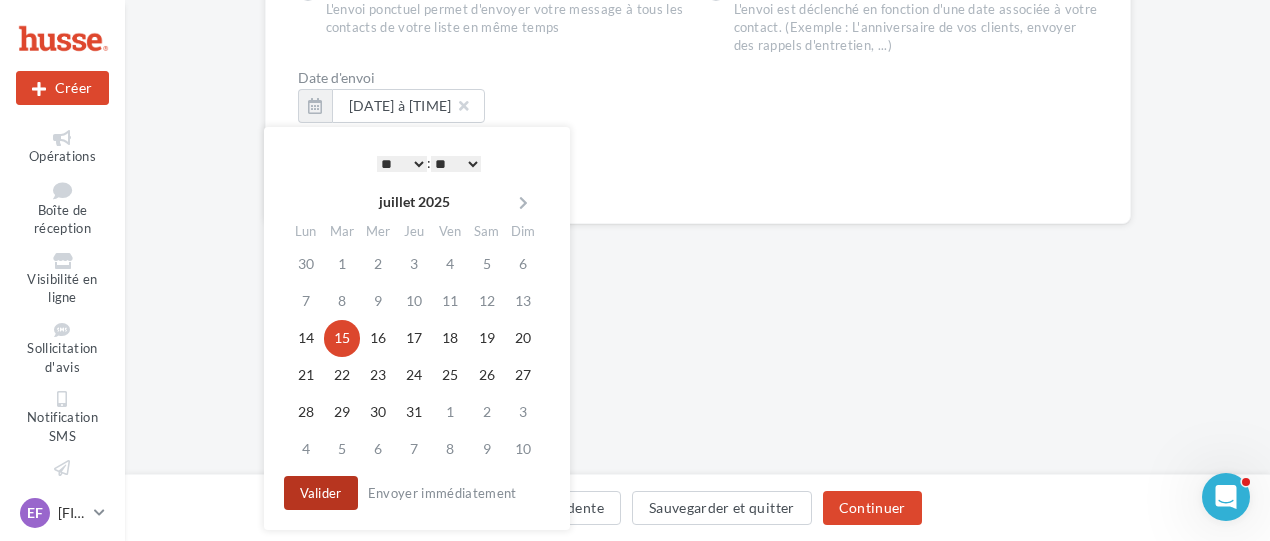 click on "Valider" at bounding box center (321, 493) 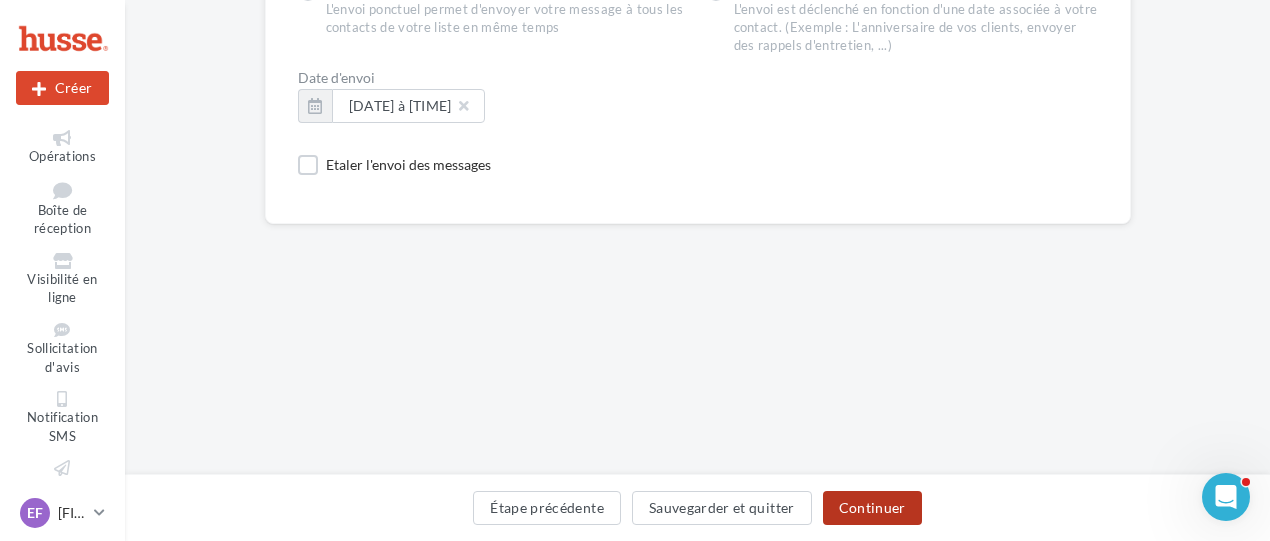 click on "Continuer" at bounding box center [872, 508] 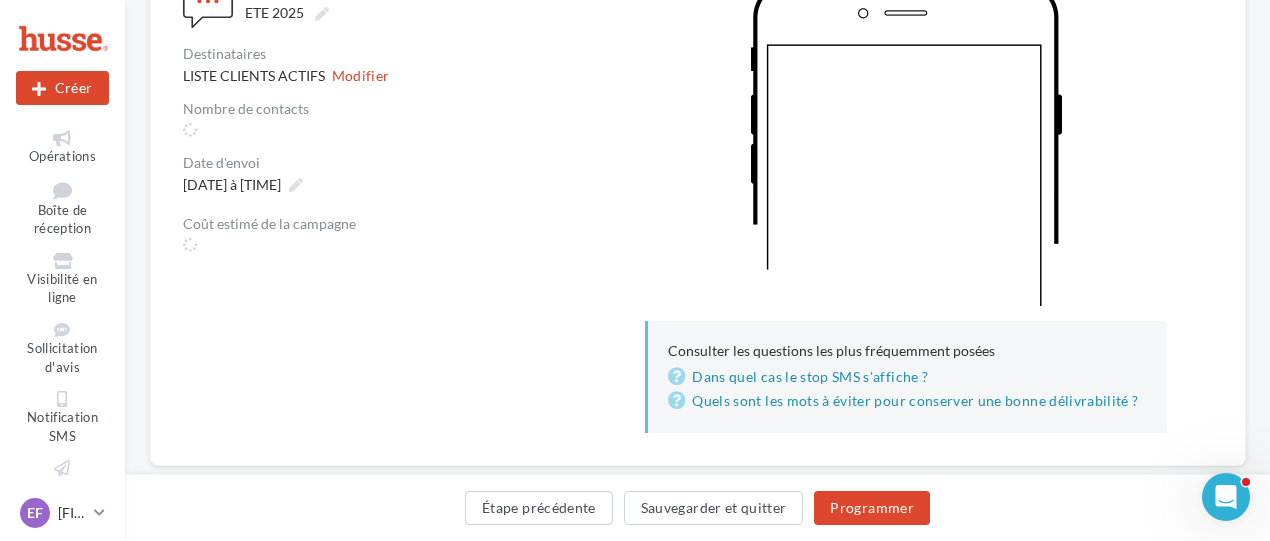 scroll, scrollTop: 296, scrollLeft: 0, axis: vertical 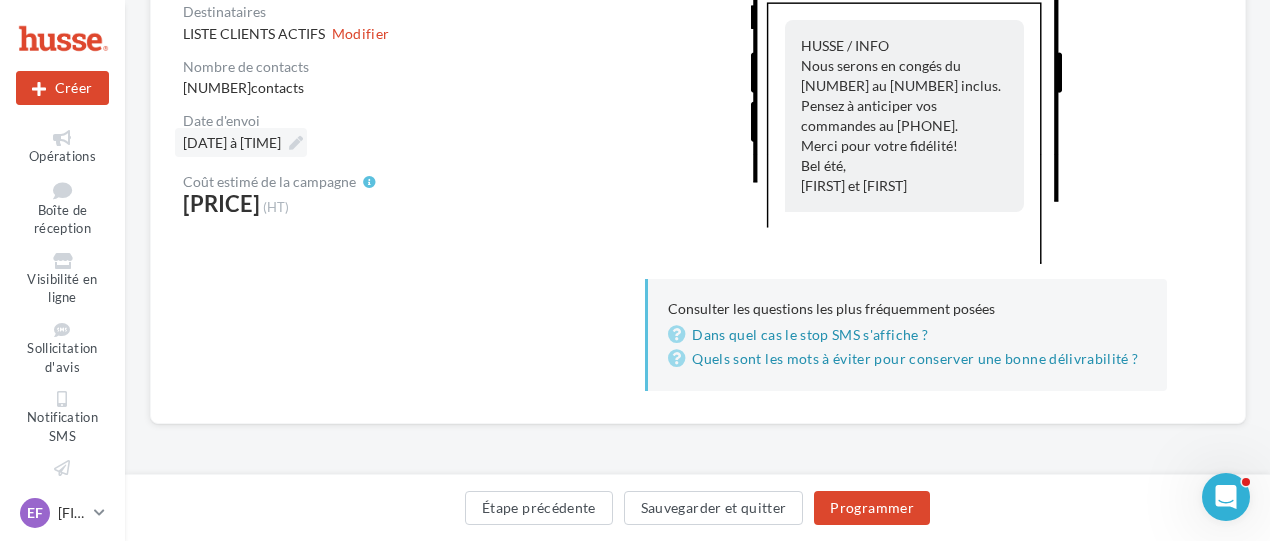 click at bounding box center (296, 143) 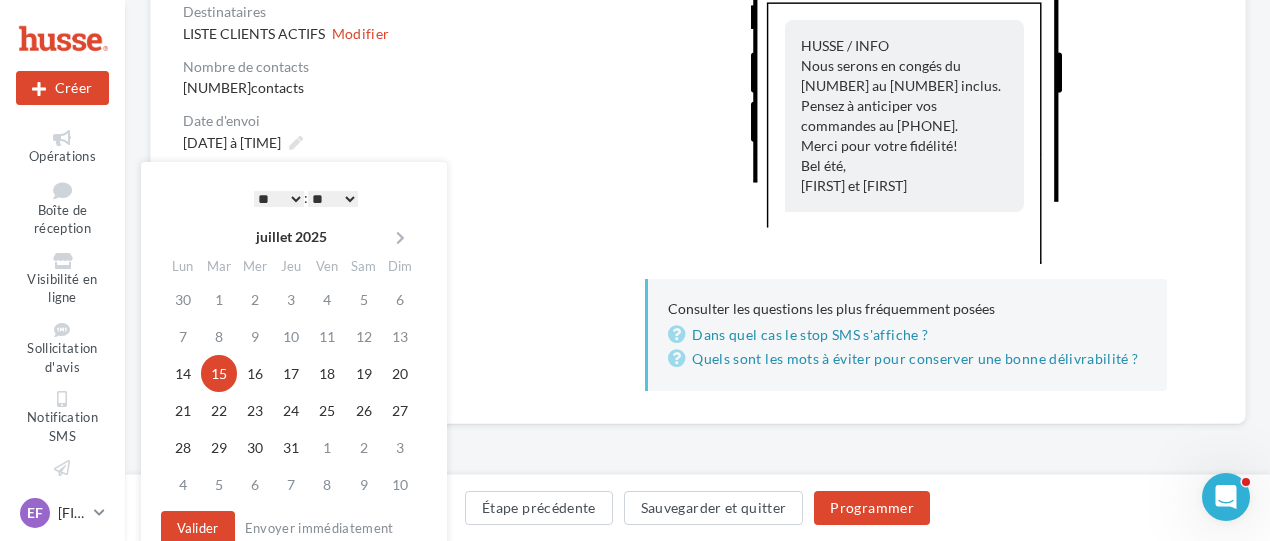 click on "* * * * * * * * * * ** ** ** ** ** ** ** ** ** ** ** ** ** **" at bounding box center (279, 199) 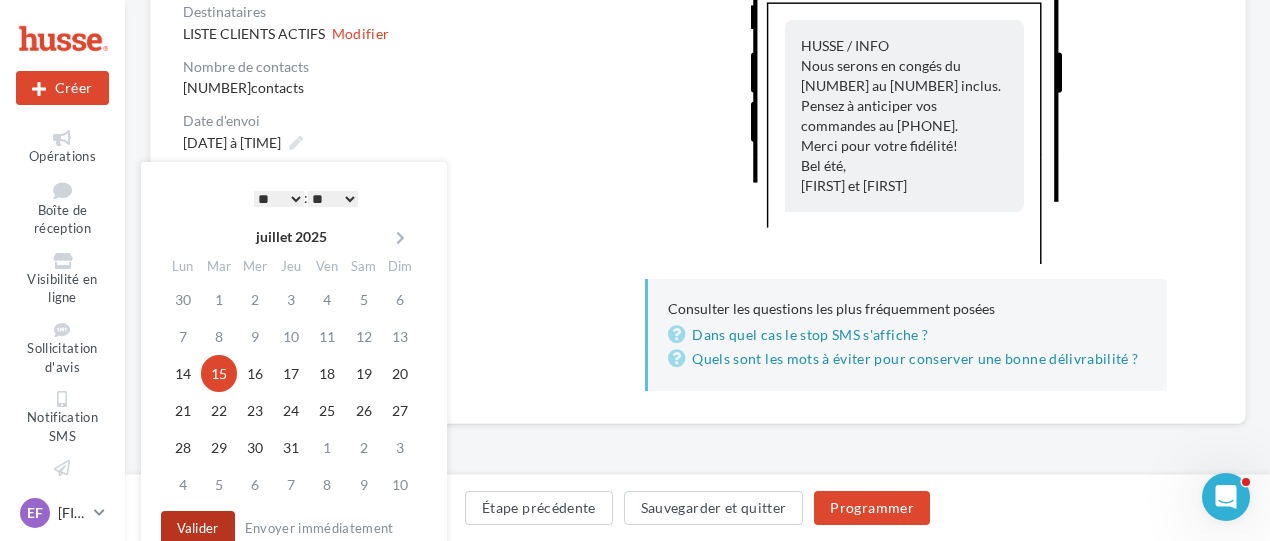 click on "Valider" at bounding box center [198, 528] 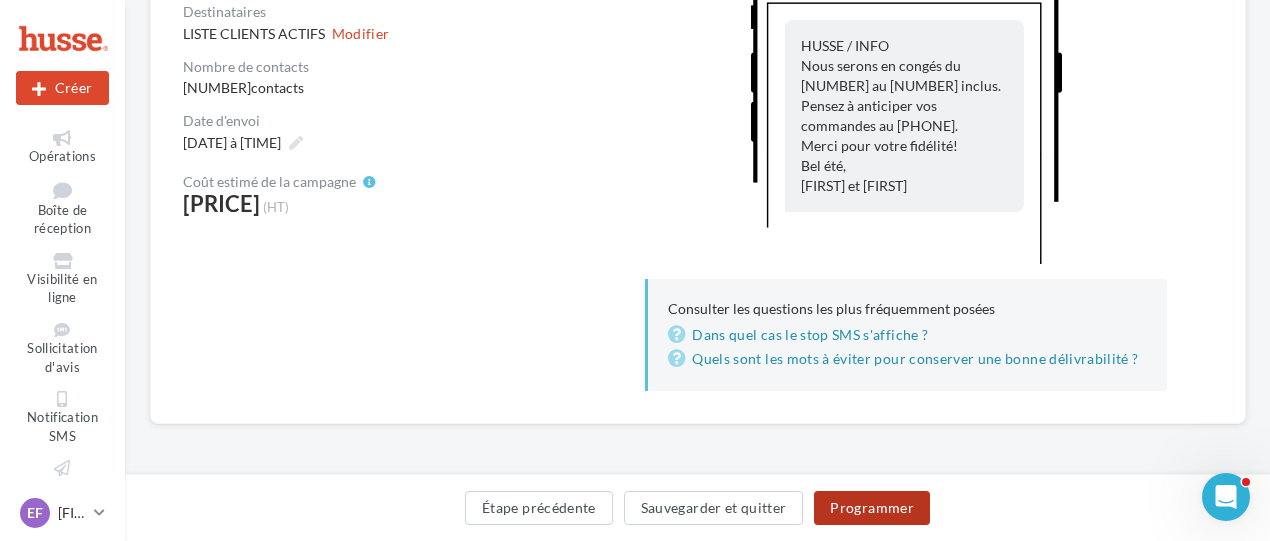 click on "Programmer" at bounding box center [872, 508] 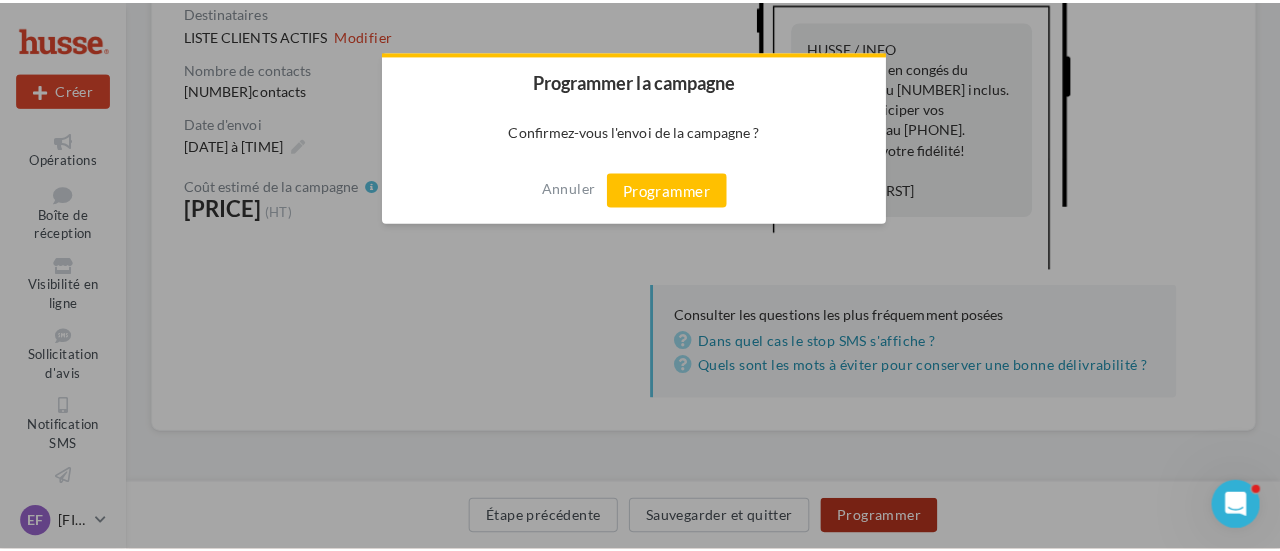 scroll, scrollTop: 286, scrollLeft: 0, axis: vertical 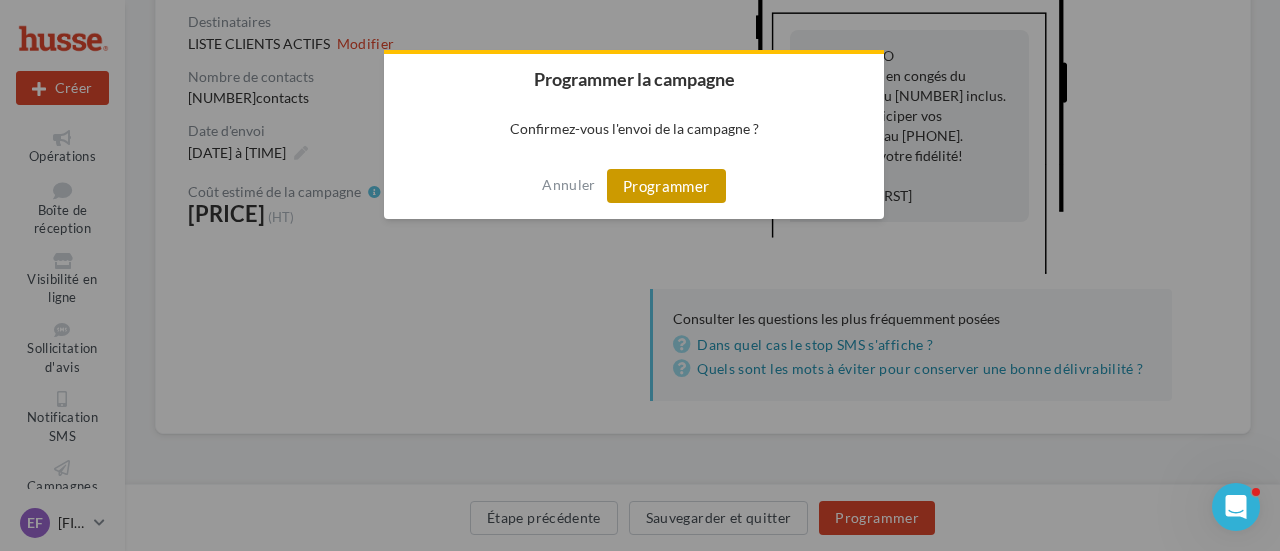click on "Programmer" at bounding box center [666, 186] 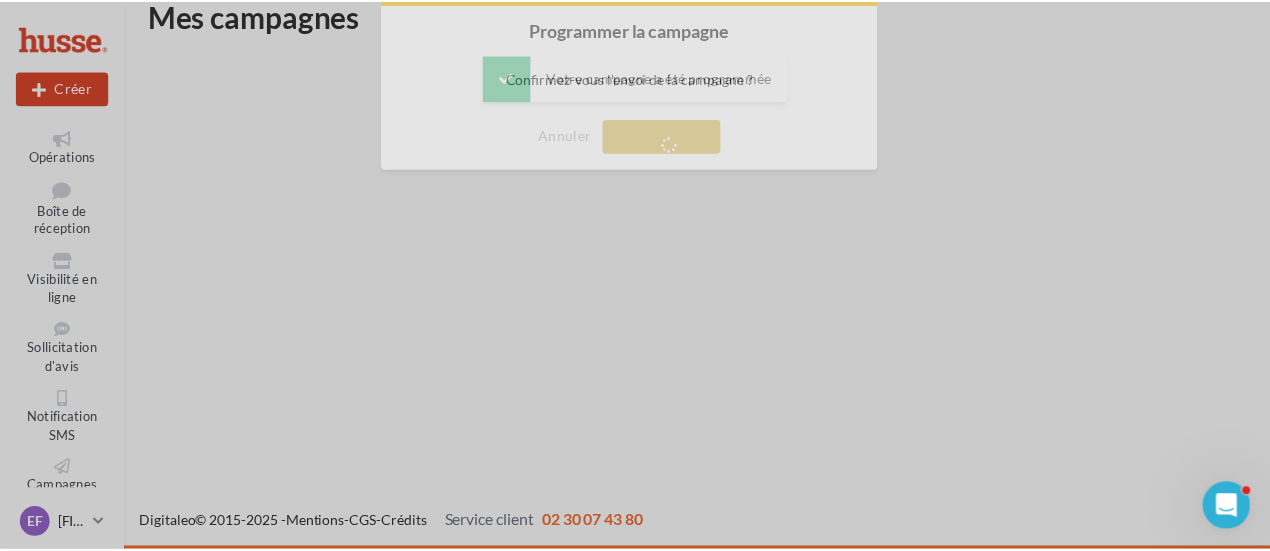 scroll, scrollTop: 32, scrollLeft: 0, axis: vertical 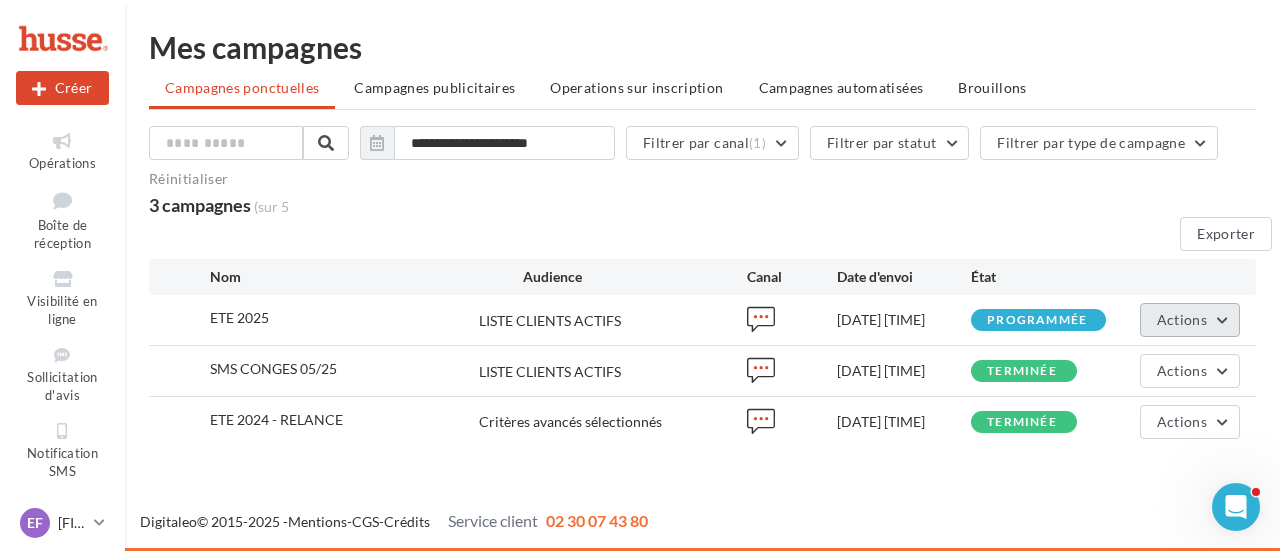 click on "Actions" at bounding box center (1182, 319) 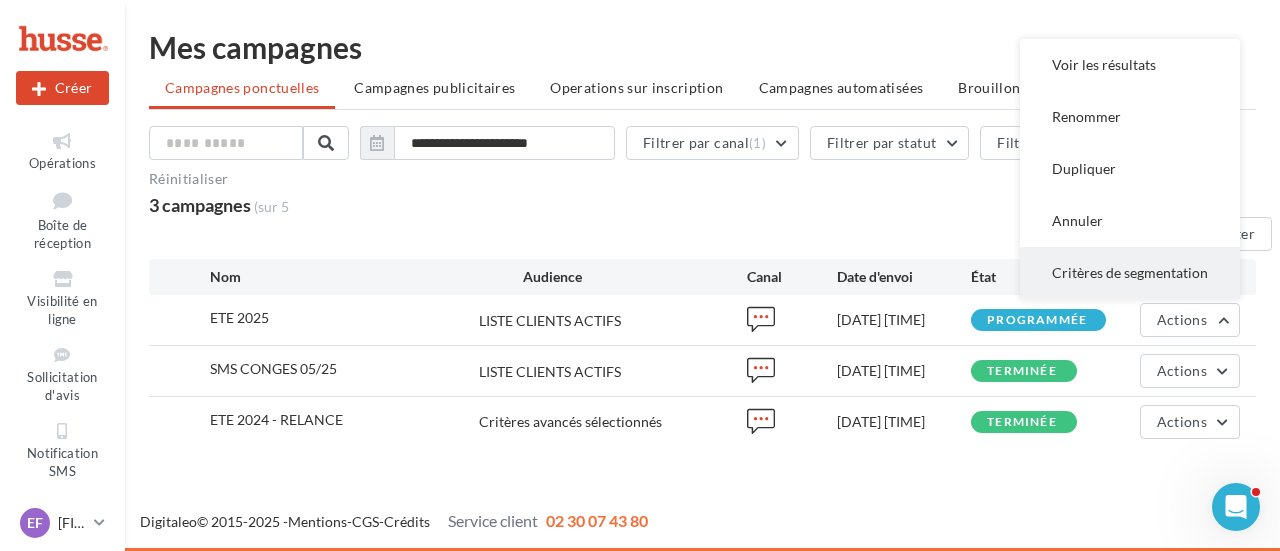 click on "Critères de segmentation" at bounding box center (1130, 273) 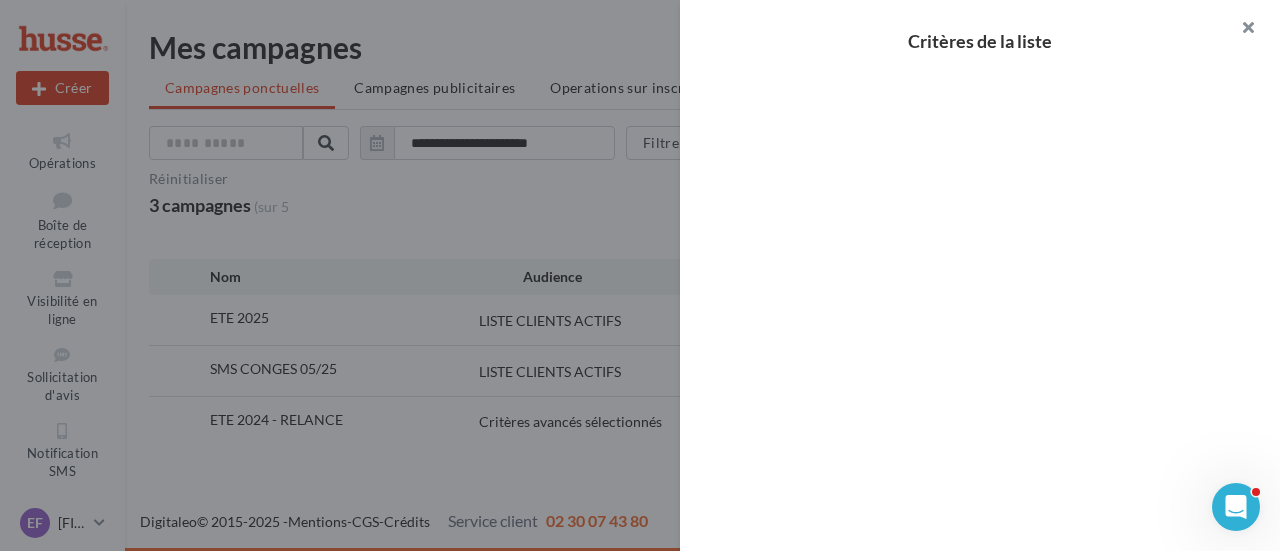 click at bounding box center (1240, 30) 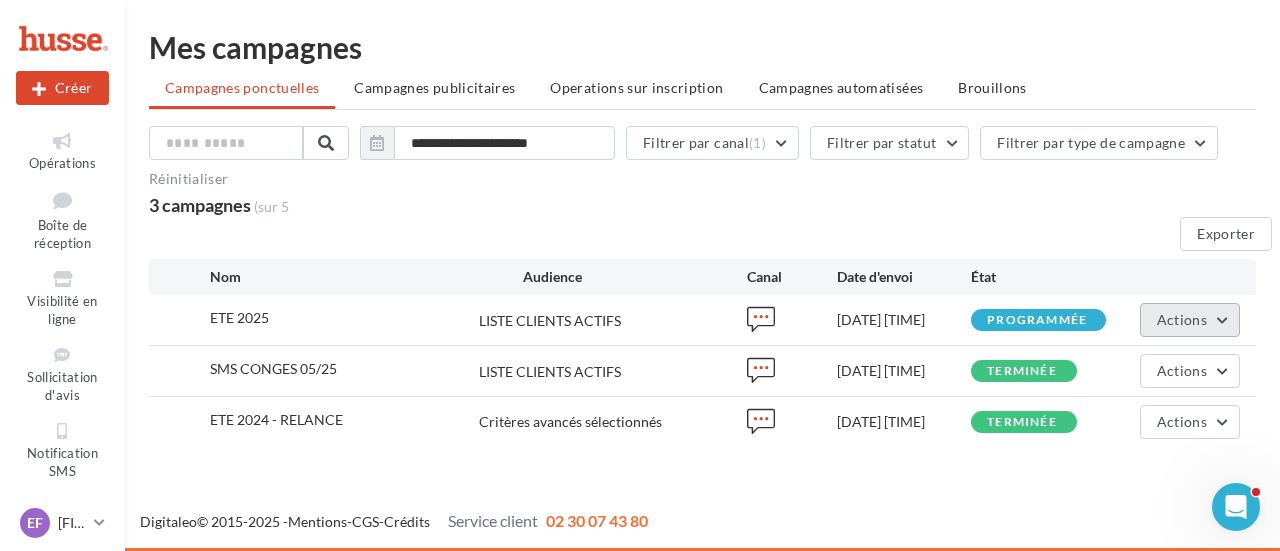 click on "Actions" at bounding box center [1190, 320] 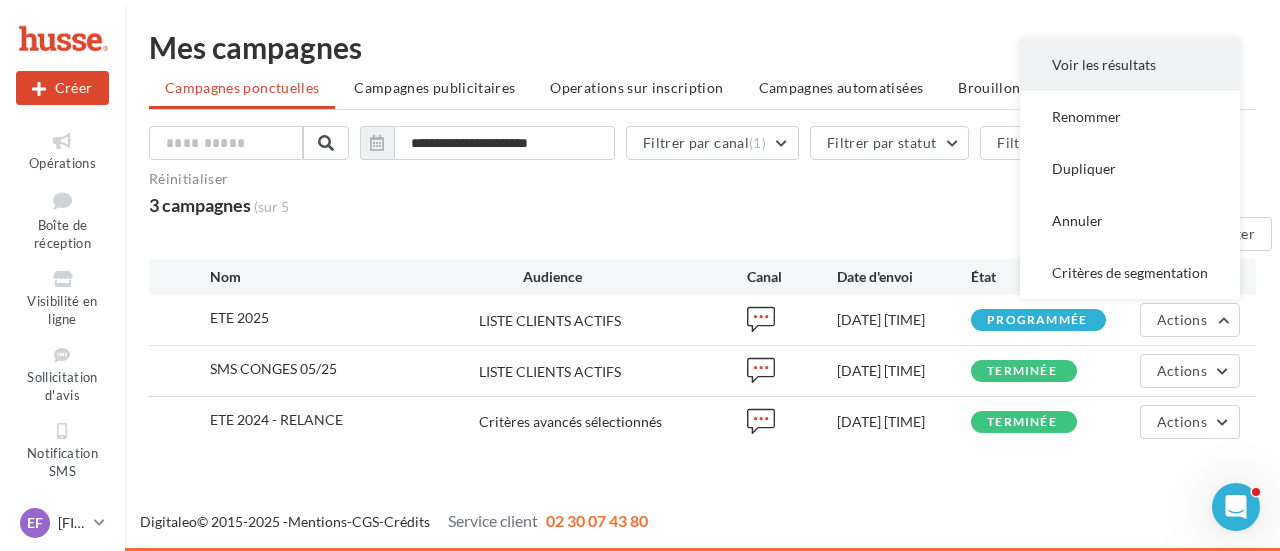 click on "Voir les résultats" at bounding box center (1130, 65) 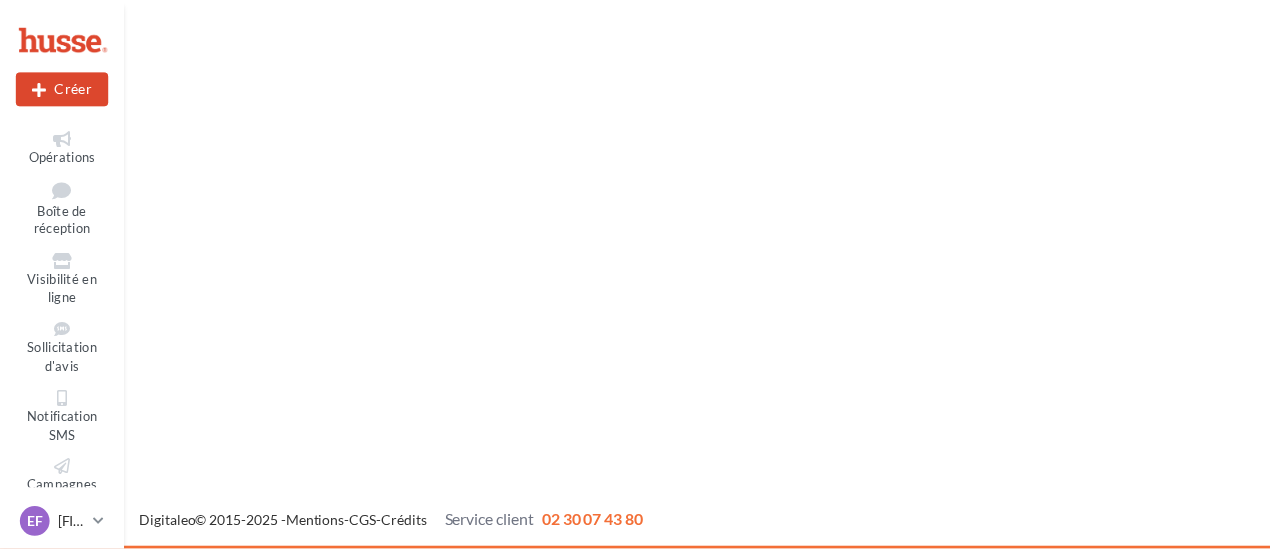 scroll, scrollTop: 0, scrollLeft: 0, axis: both 